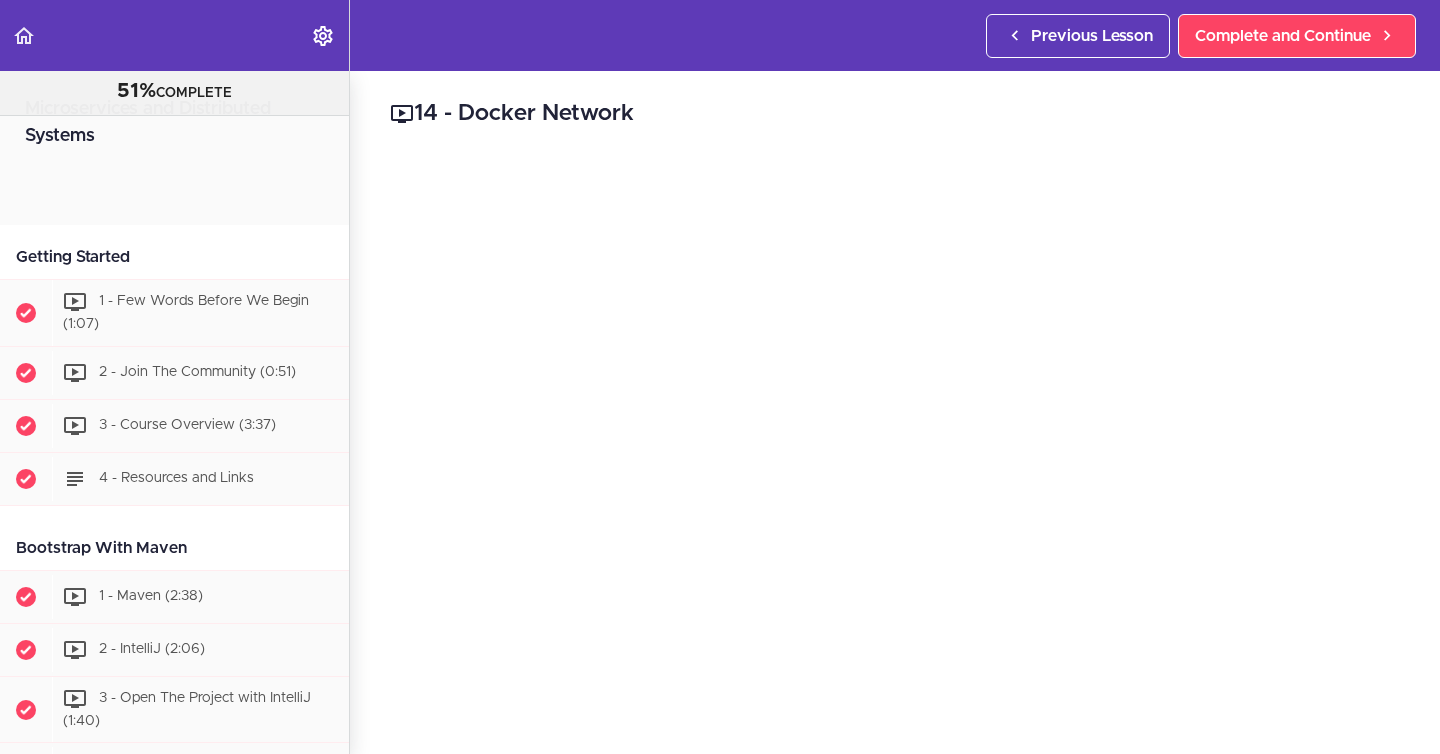 scroll, scrollTop: 0, scrollLeft: 0, axis: both 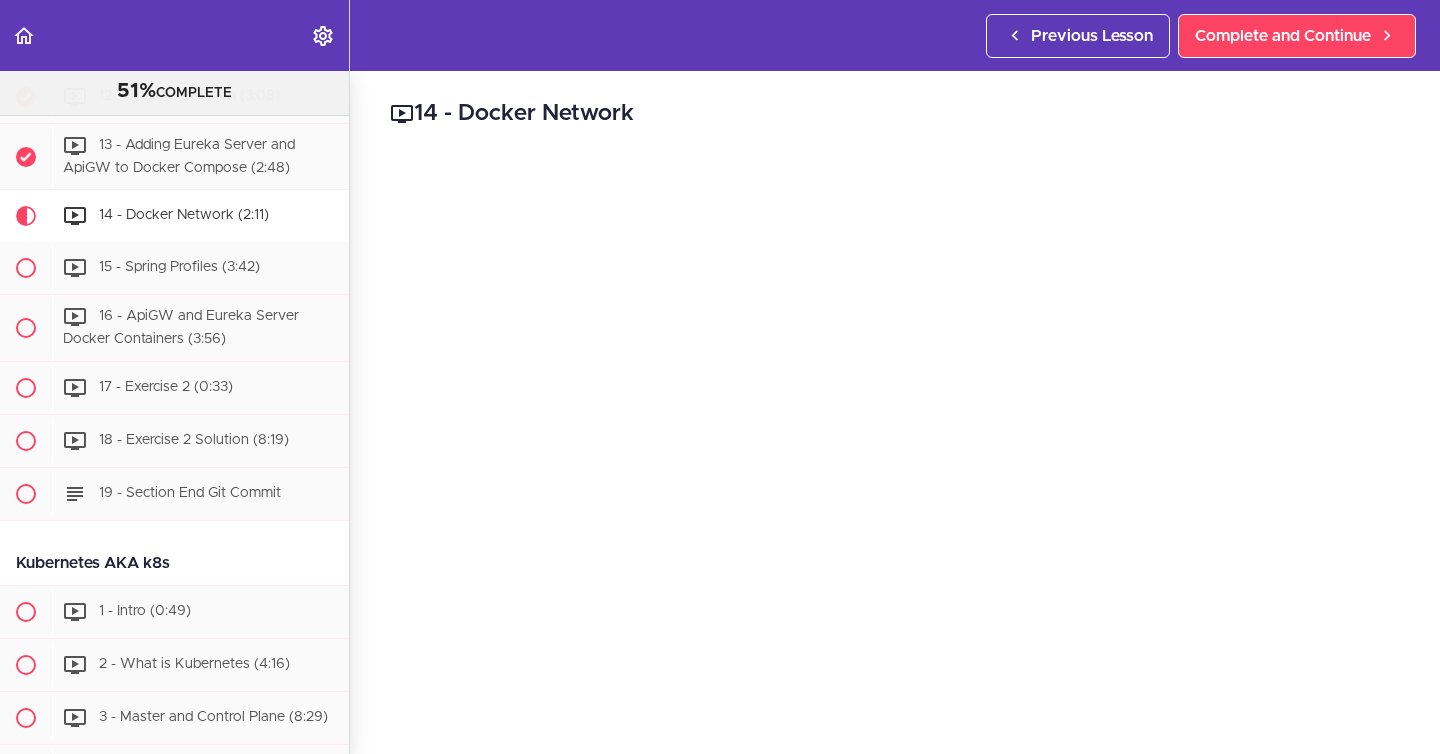 click on "14 - Docker Network
Complete and Continue
1 - Follow us on     LinkedIn
2 - Subscribe to our Newsletter" at bounding box center (895, 412) 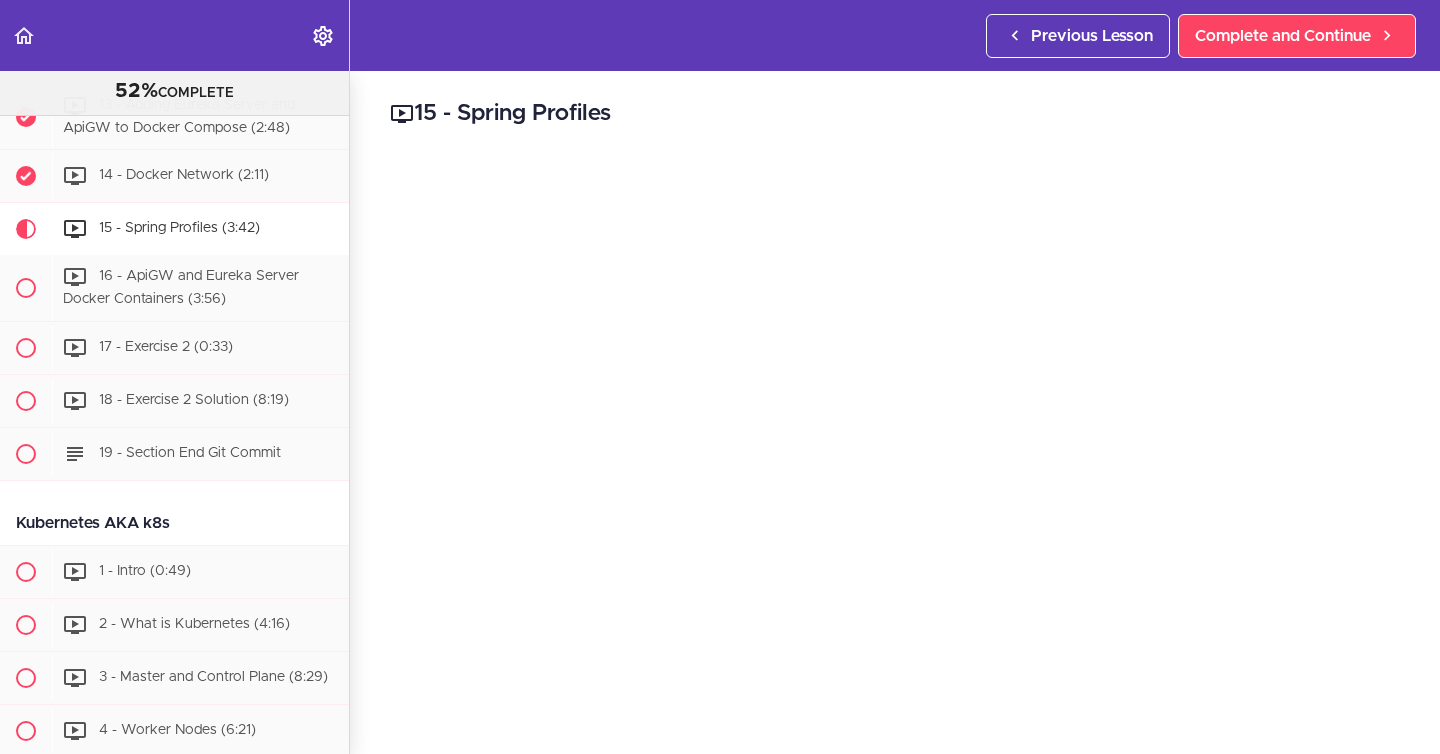 scroll, scrollTop: 5962, scrollLeft: 0, axis: vertical 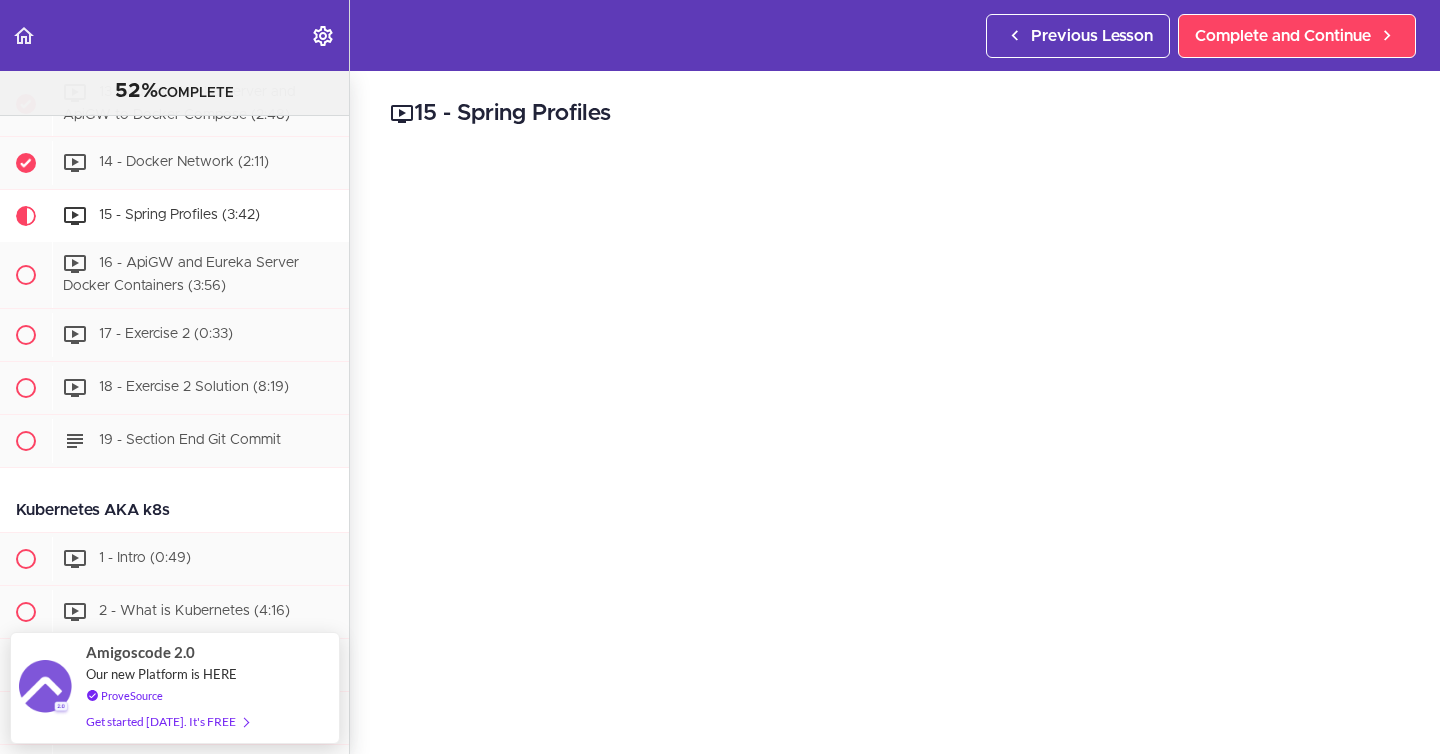 click on "Getting Started
1 - Few Words Before We Begin
(1:07)
2 - Join The Community
(0:51)" at bounding box center [167, 308] 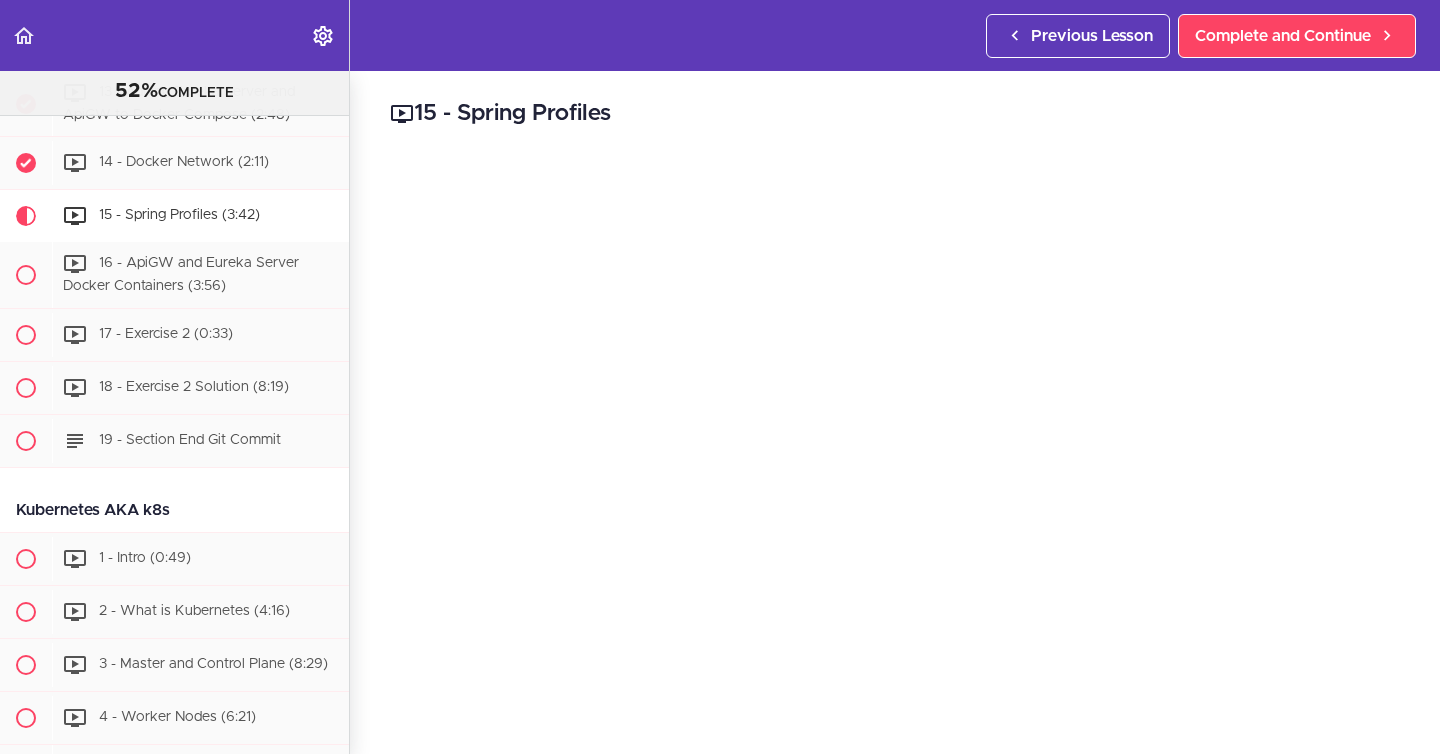 click on "15 - Spring Profiles" at bounding box center [895, 114] 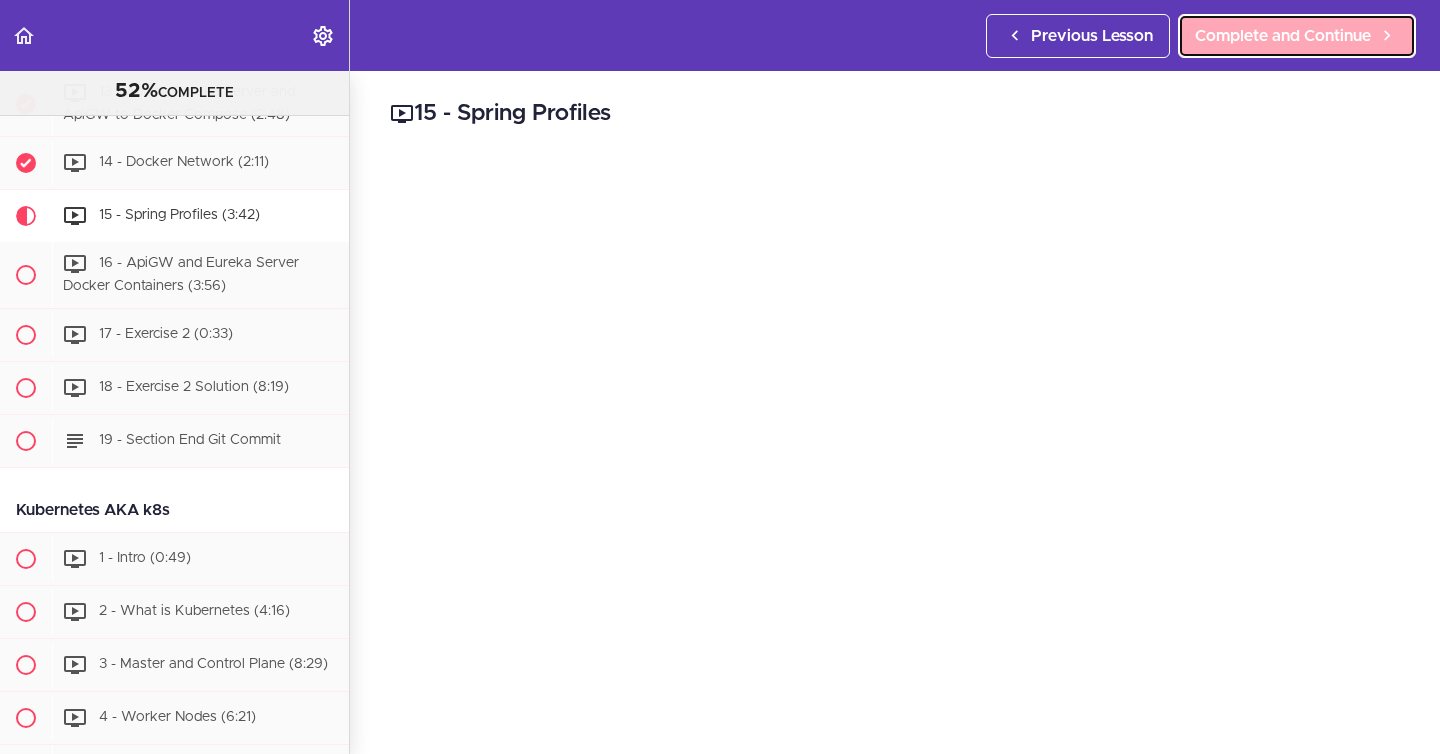 click on "Complete and Continue" at bounding box center (1283, 36) 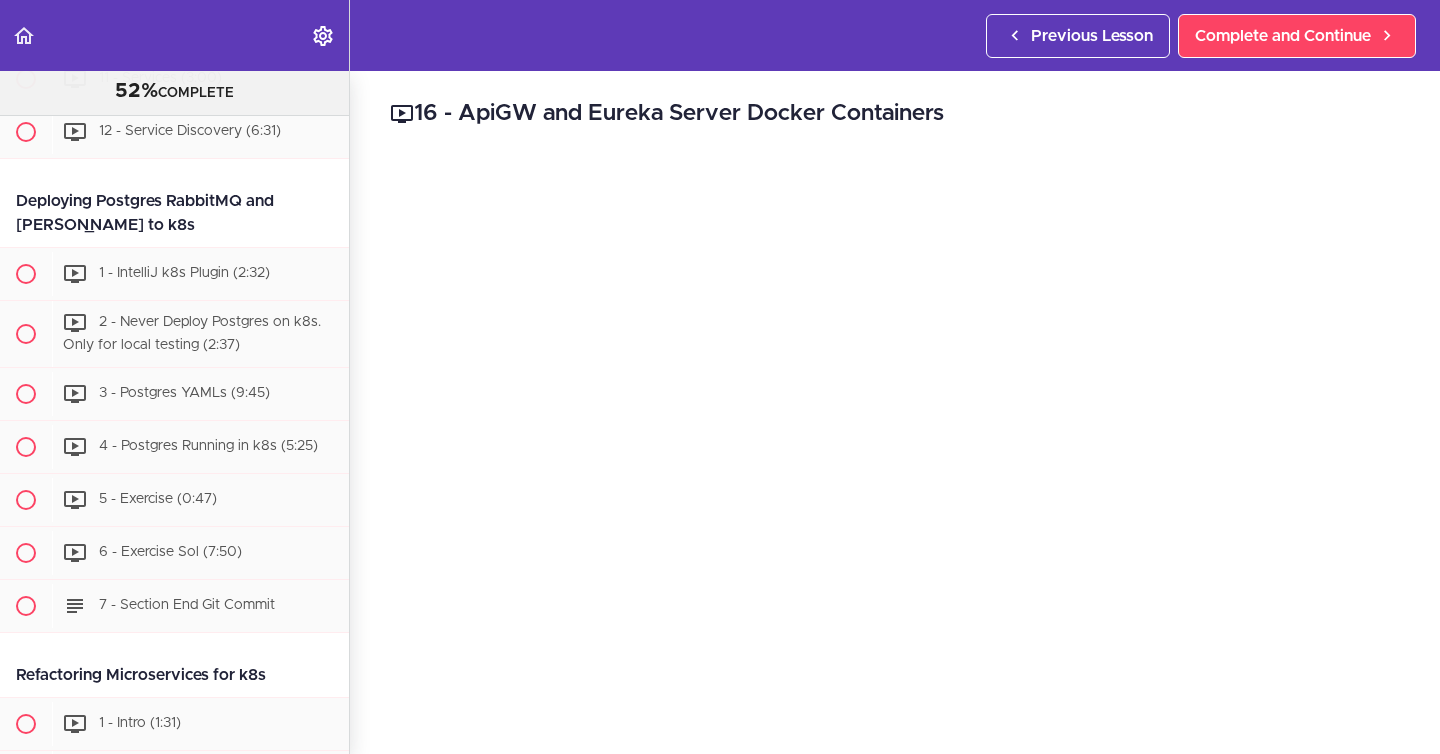 scroll, scrollTop: 6988, scrollLeft: 0, axis: vertical 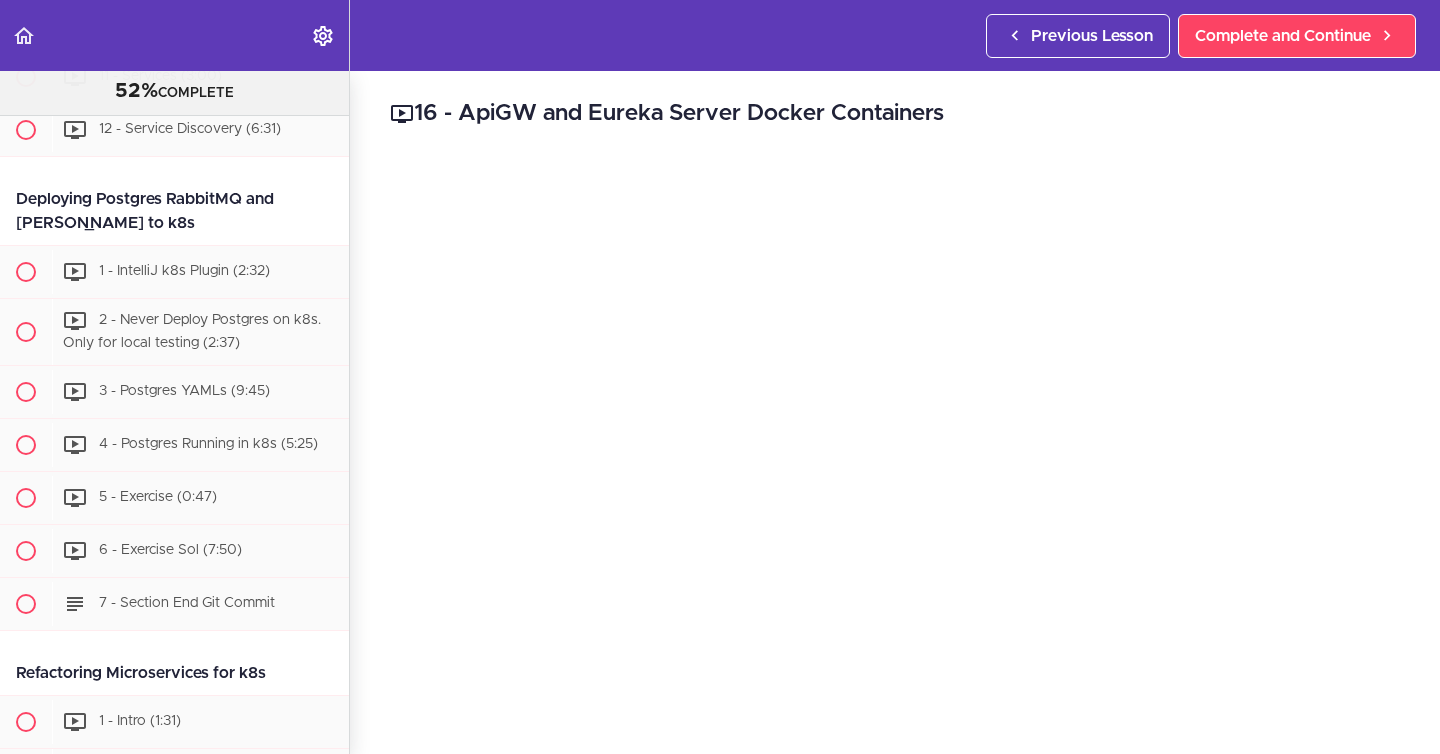 click on "16 - ApiGW and Eureka Server Docker Containers
Complete and Continue
1 - Follow us on     LinkedIn
2 - Subscribe to our Newsletter" at bounding box center [895, 412] 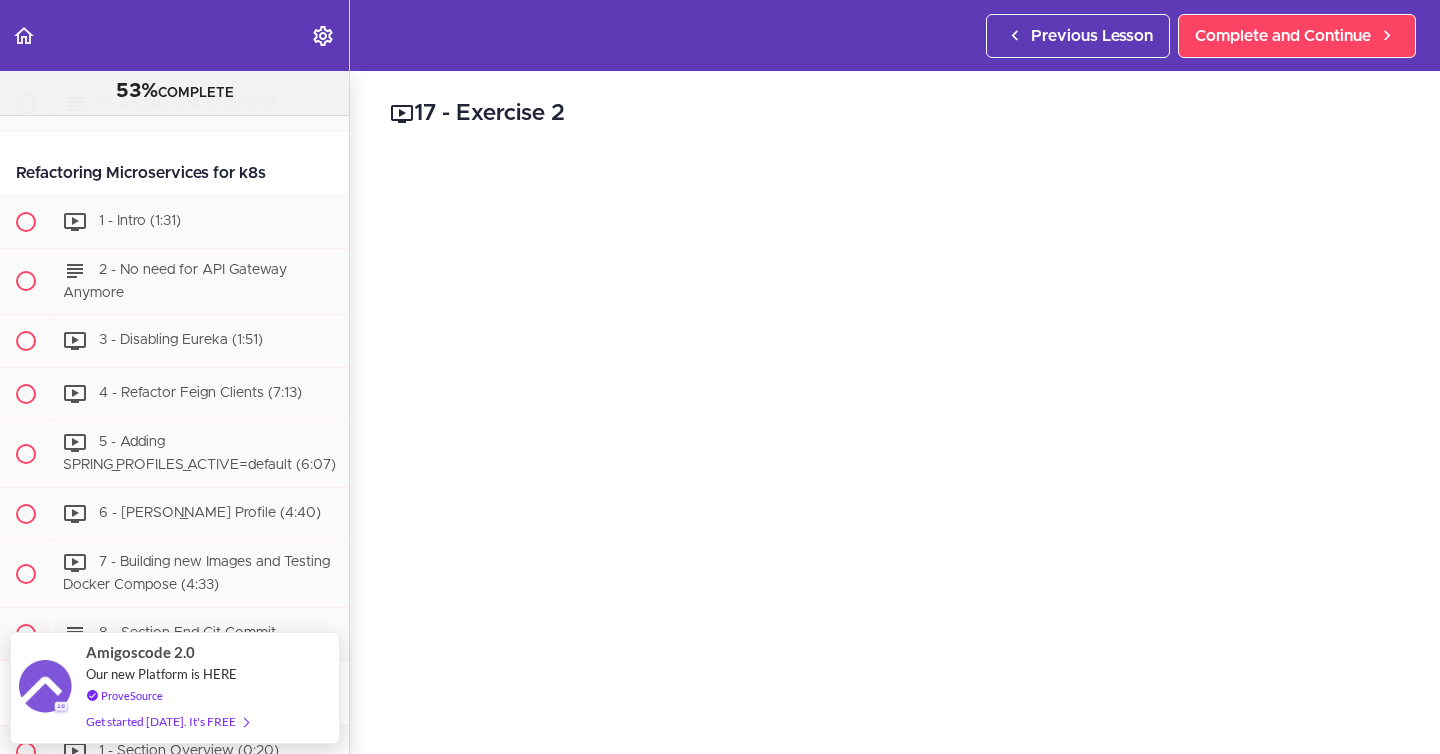 scroll, scrollTop: 7485, scrollLeft: 0, axis: vertical 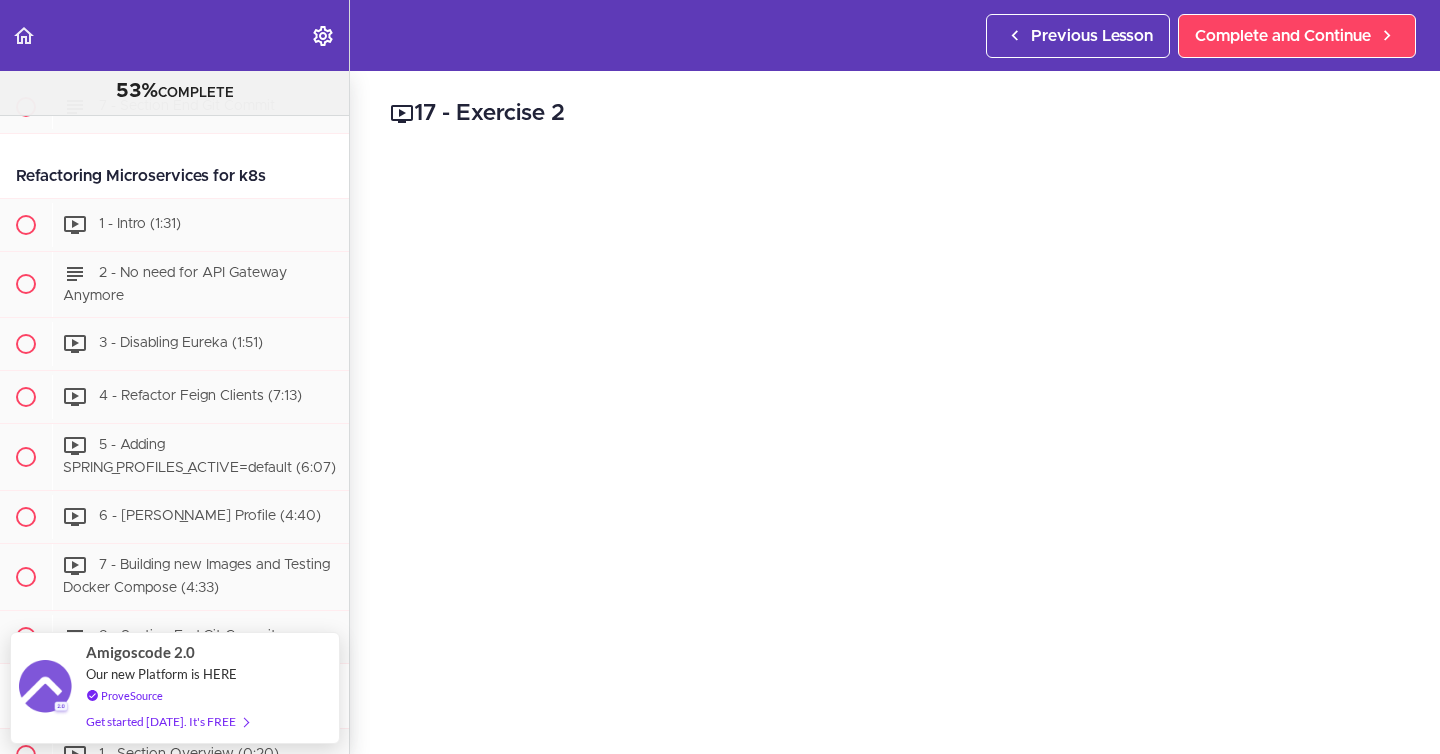 click on "Refactoring Microservices for k8s" at bounding box center (174, 176) 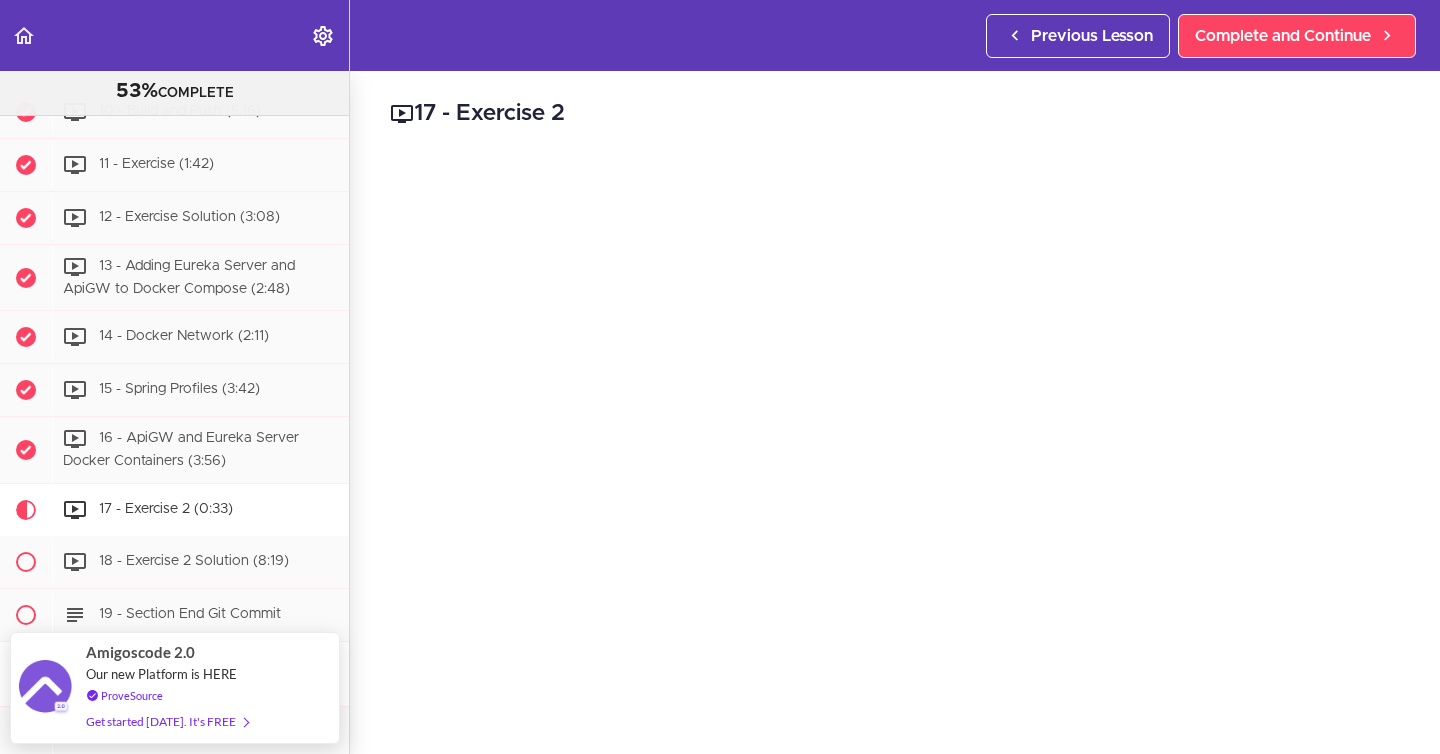 scroll, scrollTop: 5784, scrollLeft: 0, axis: vertical 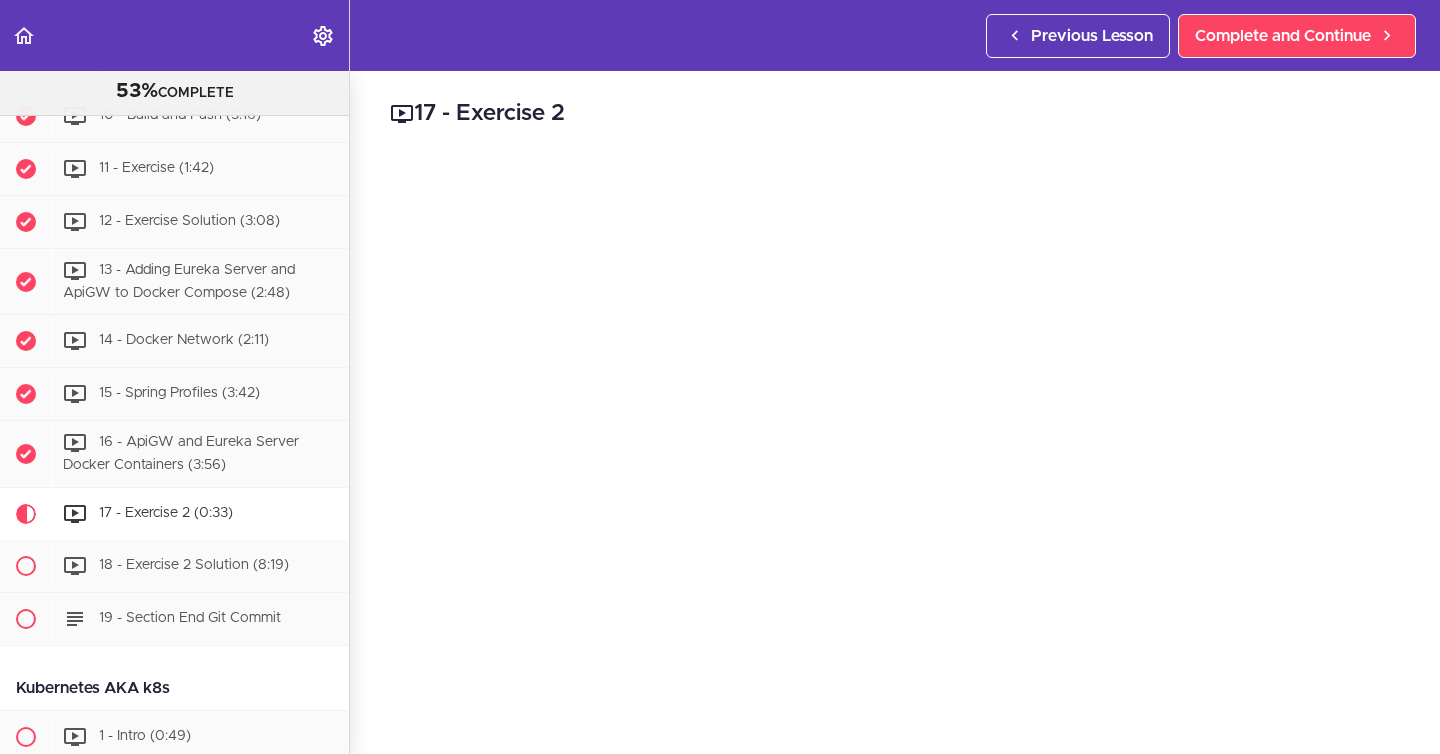 click on "Autoplay
Autocomplete
Previous Lesson
Complete and Continue" at bounding box center (720, 35) 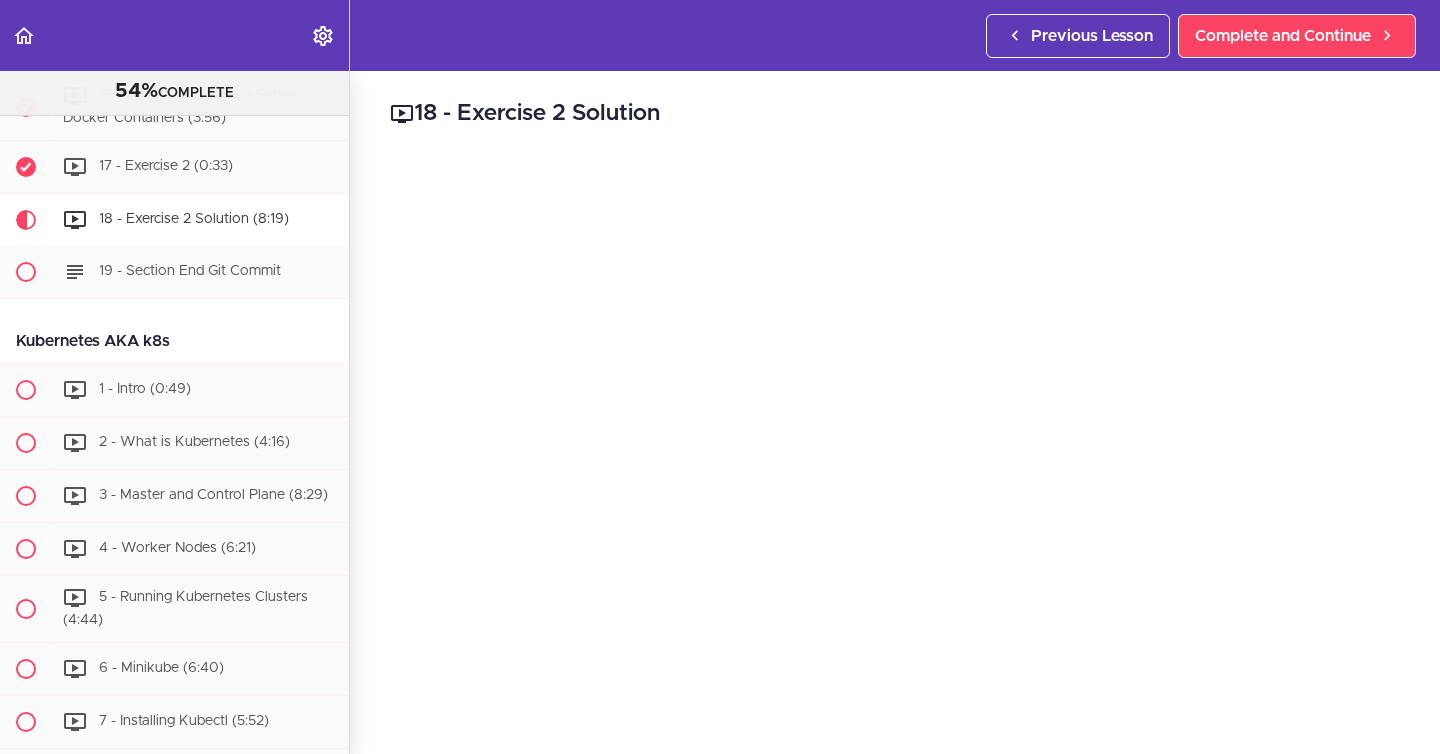 scroll, scrollTop: 6134, scrollLeft: 0, axis: vertical 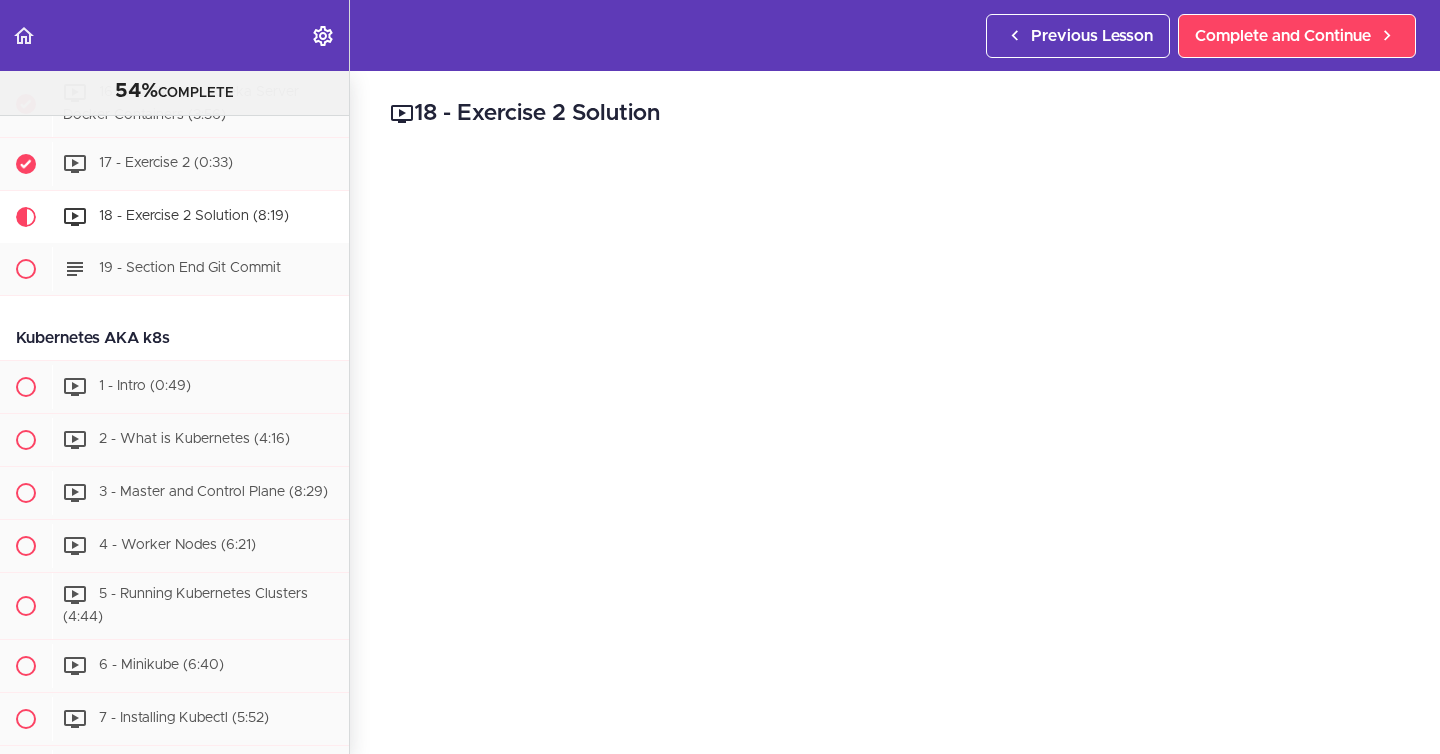 click on "18 - Exercise 2 Solution
text
Complete and Continue
1 - Follow us on     LinkedIn
2 - Subscribe to our Newsletter" at bounding box center (895, 412) 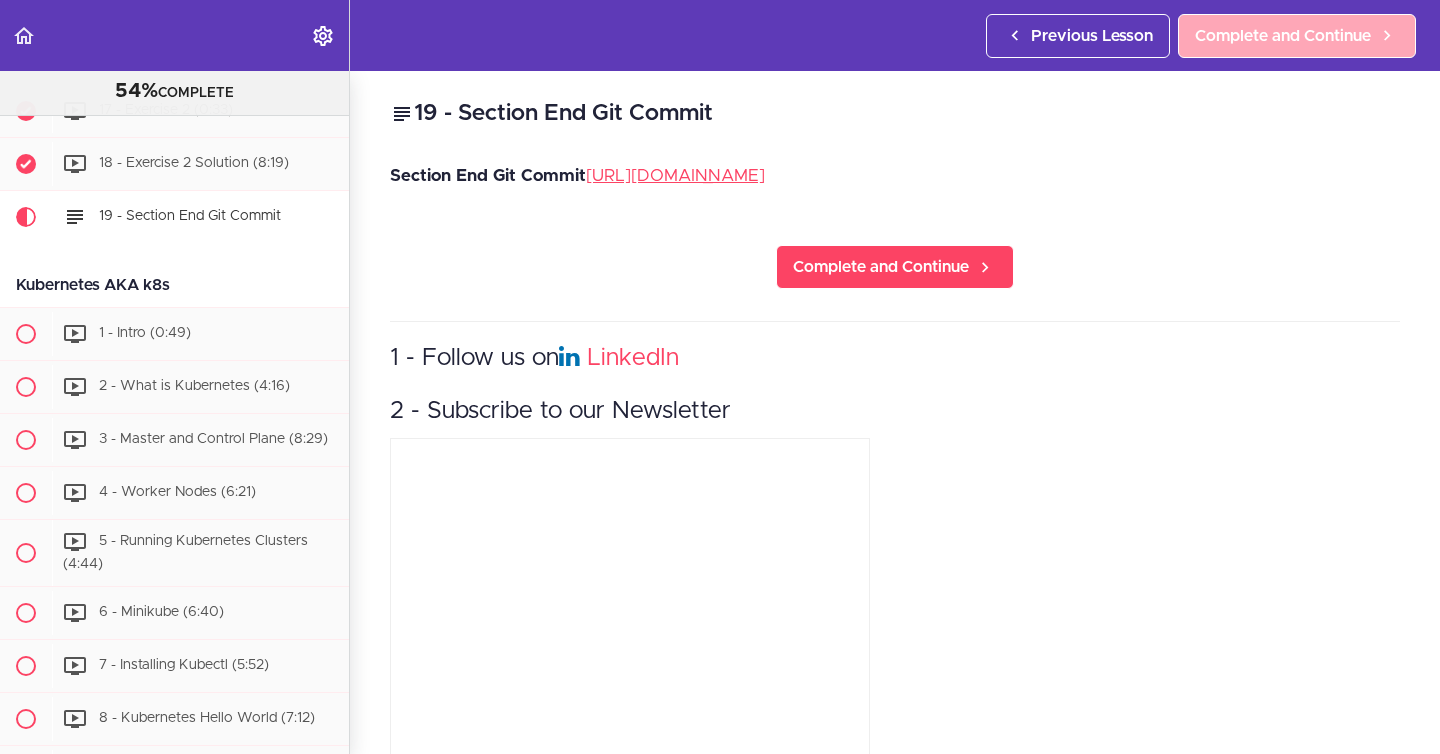 scroll, scrollTop: 6187, scrollLeft: 0, axis: vertical 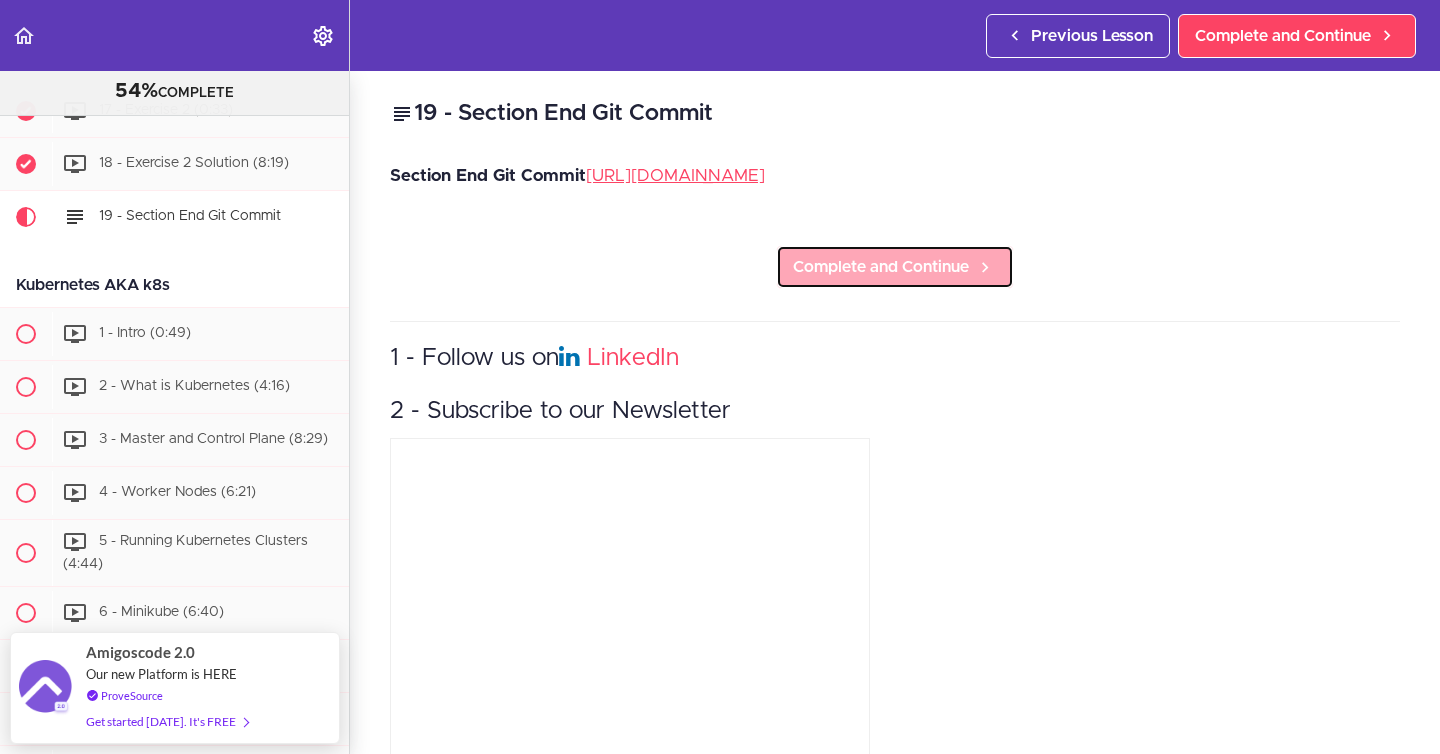 click on "Complete and Continue" at bounding box center (881, 267) 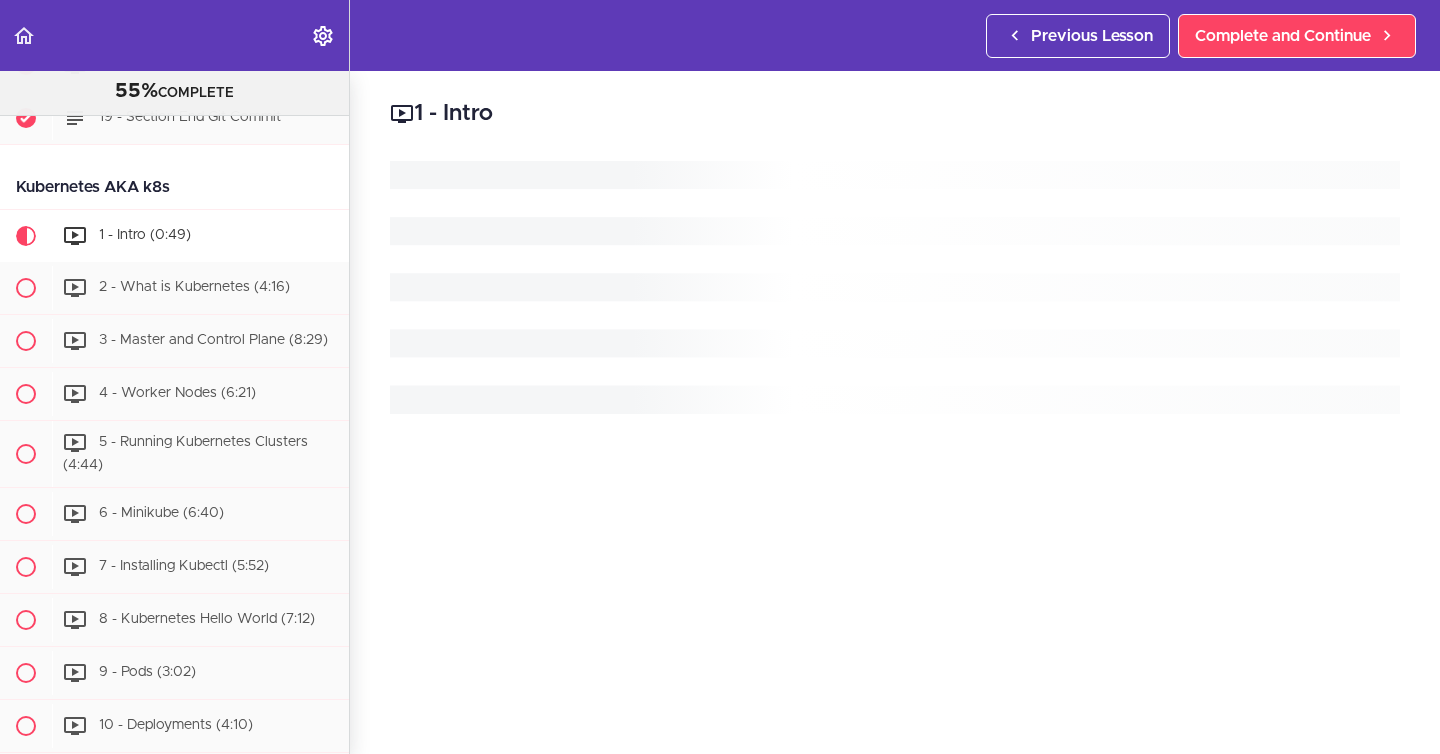 scroll, scrollTop: 6305, scrollLeft: 0, axis: vertical 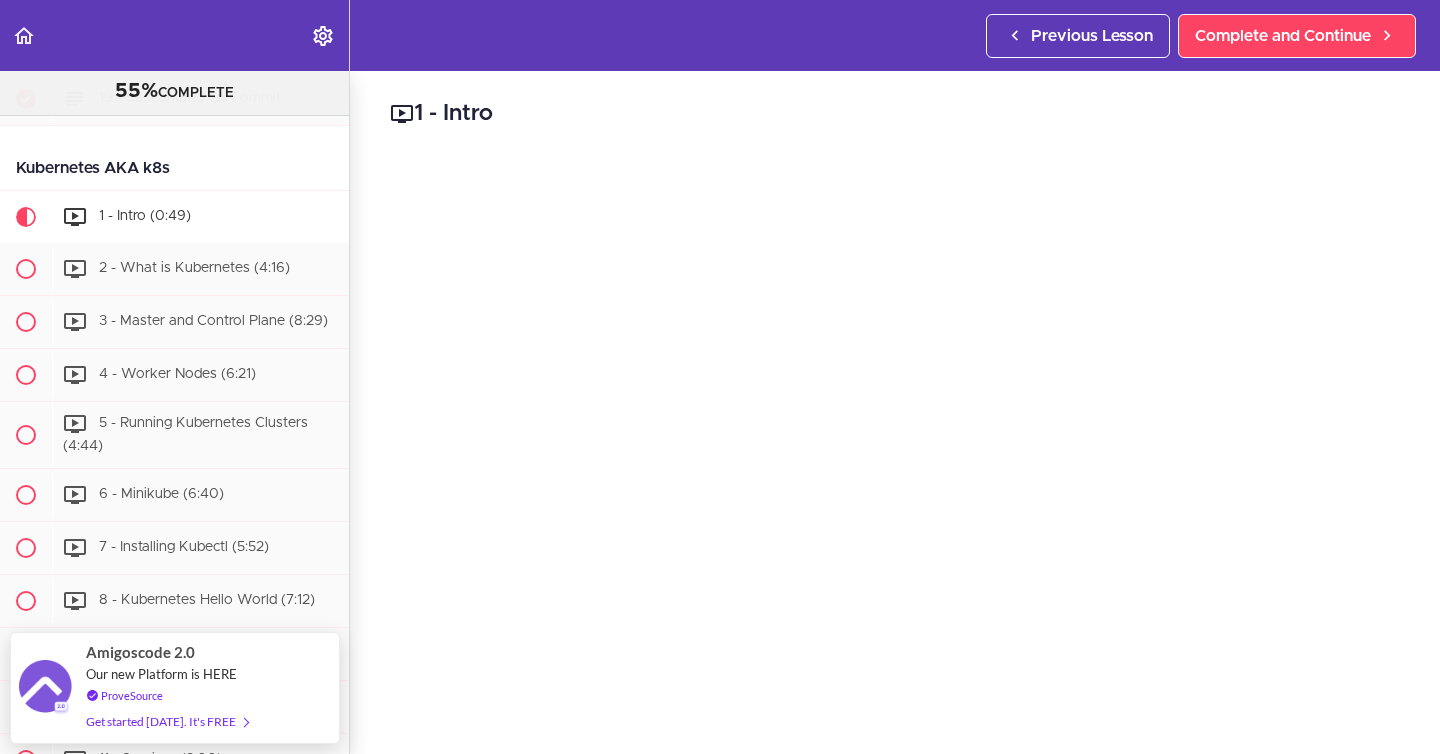 click on "1 - Intro
Complete and Continue
1 - Follow us on     LinkedIn
2 - Subscribe to our Newsletter" at bounding box center (895, 412) 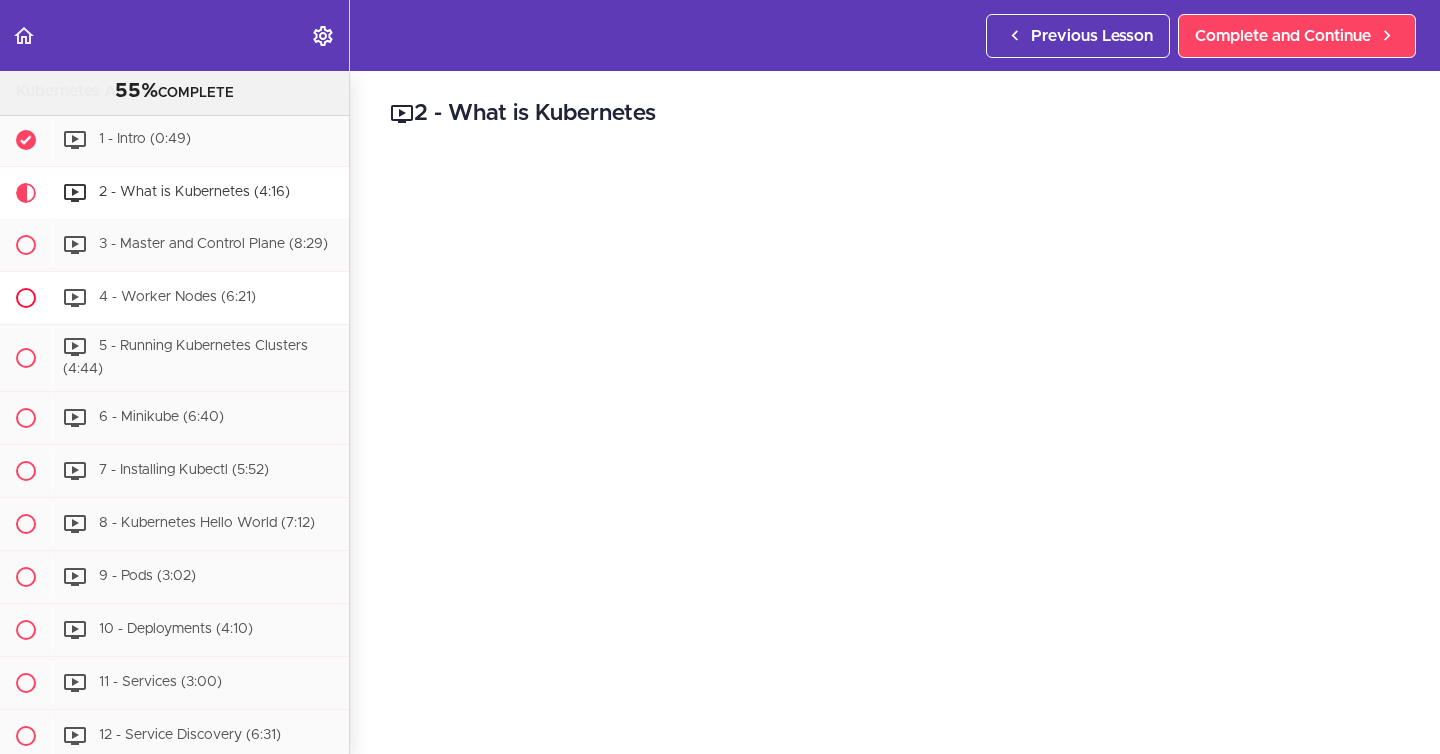 scroll, scrollTop: 6379, scrollLeft: 0, axis: vertical 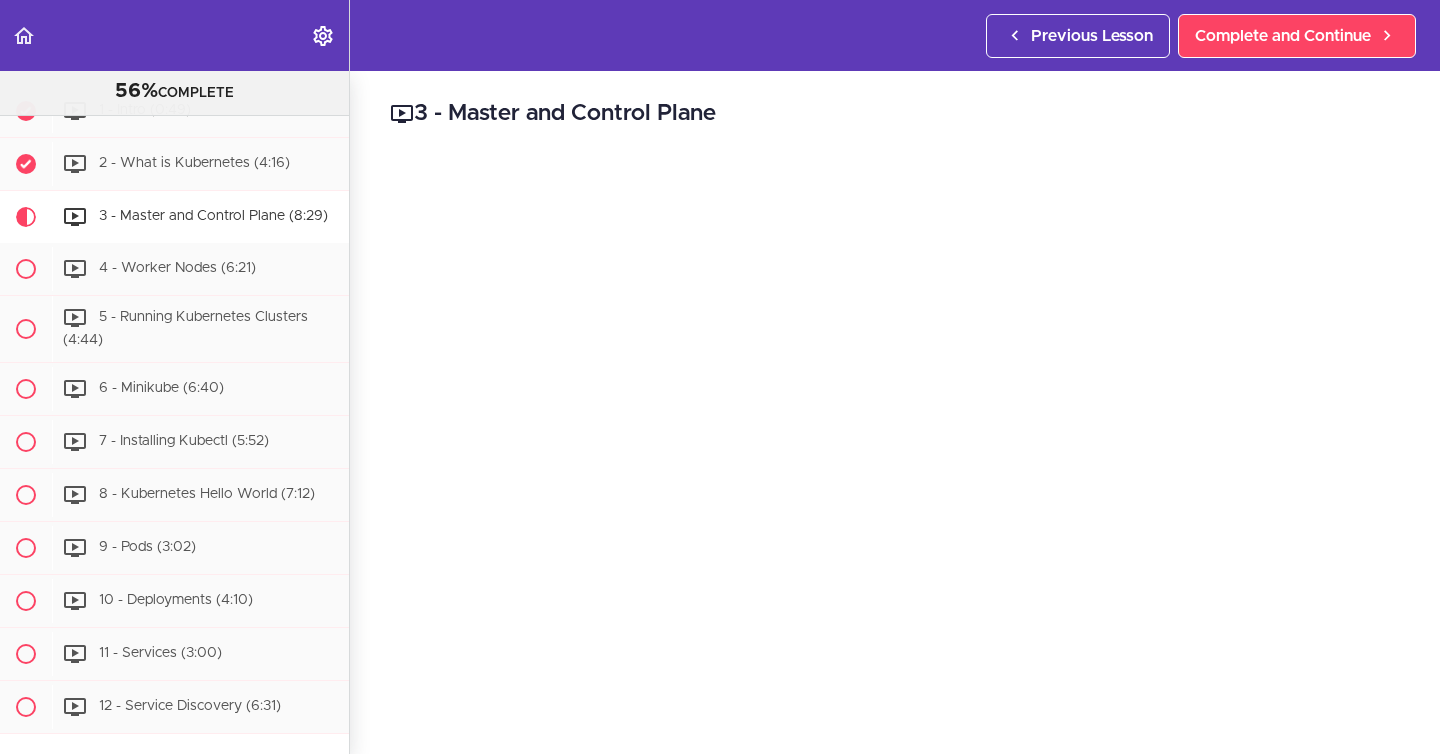 click on "3 - Master and Control Plane
Complete and Continue
1 - Follow us on     LinkedIn
2 - Subscribe to our Newsletter" at bounding box center [895, 412] 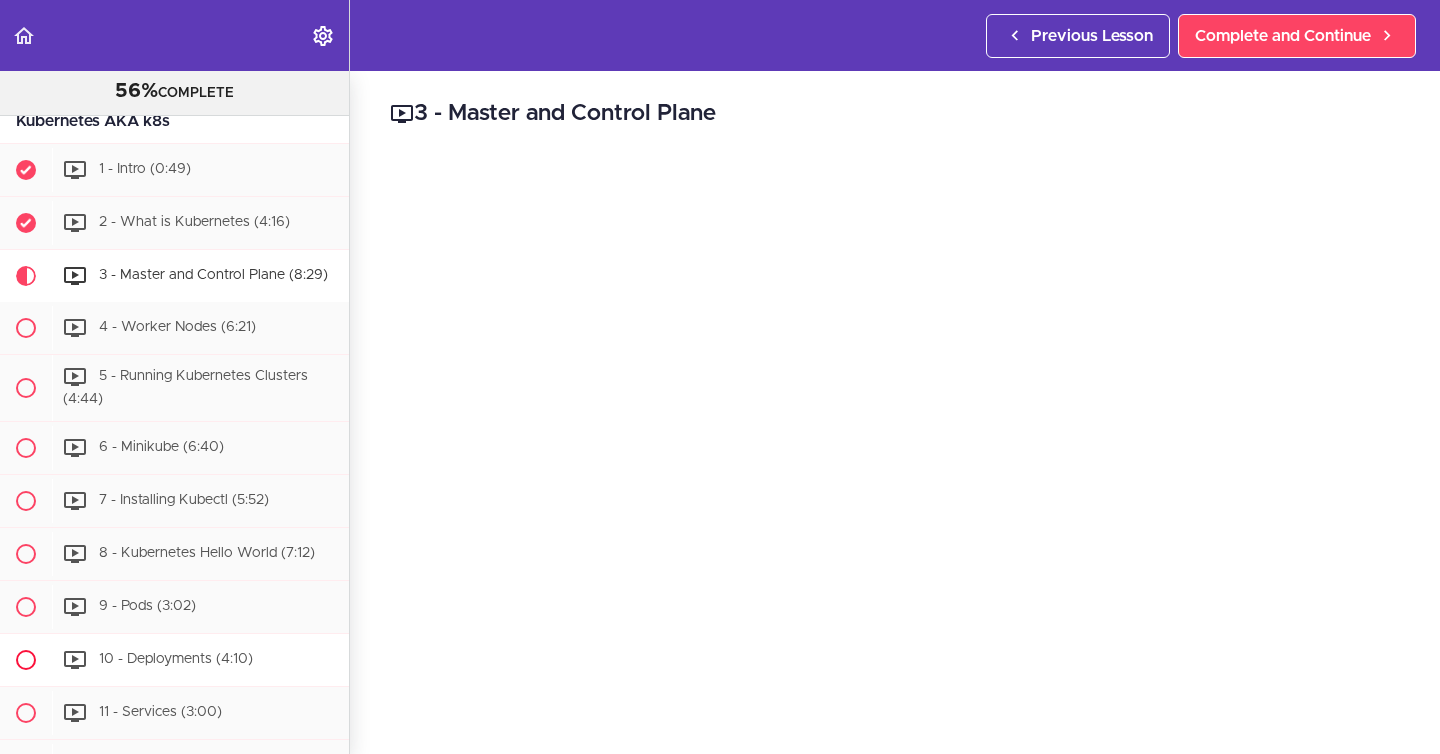 scroll, scrollTop: 6340, scrollLeft: 0, axis: vertical 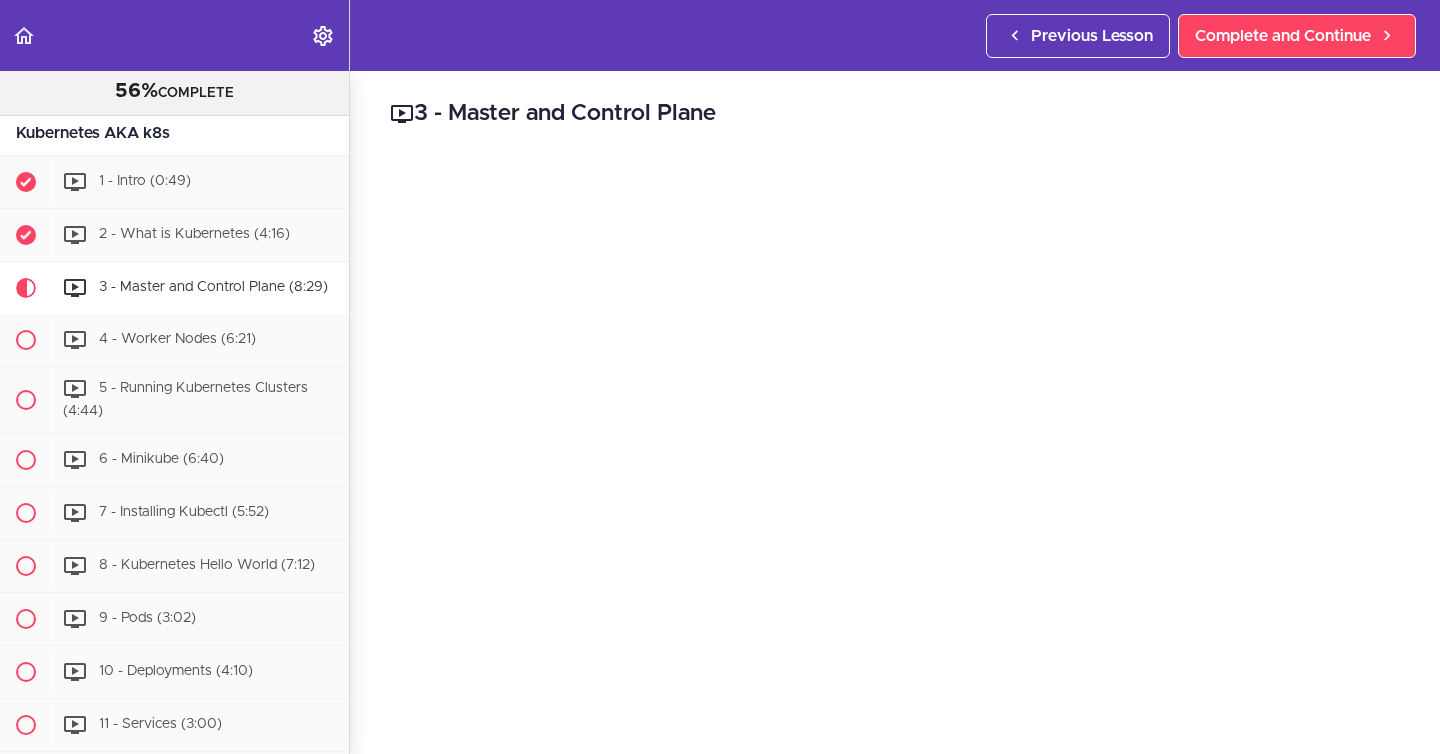 click on "3 - Master and Control Plane
Complete and Continue
1 - Follow us on     LinkedIn
2 - Subscribe to our Newsletter" at bounding box center [895, 412] 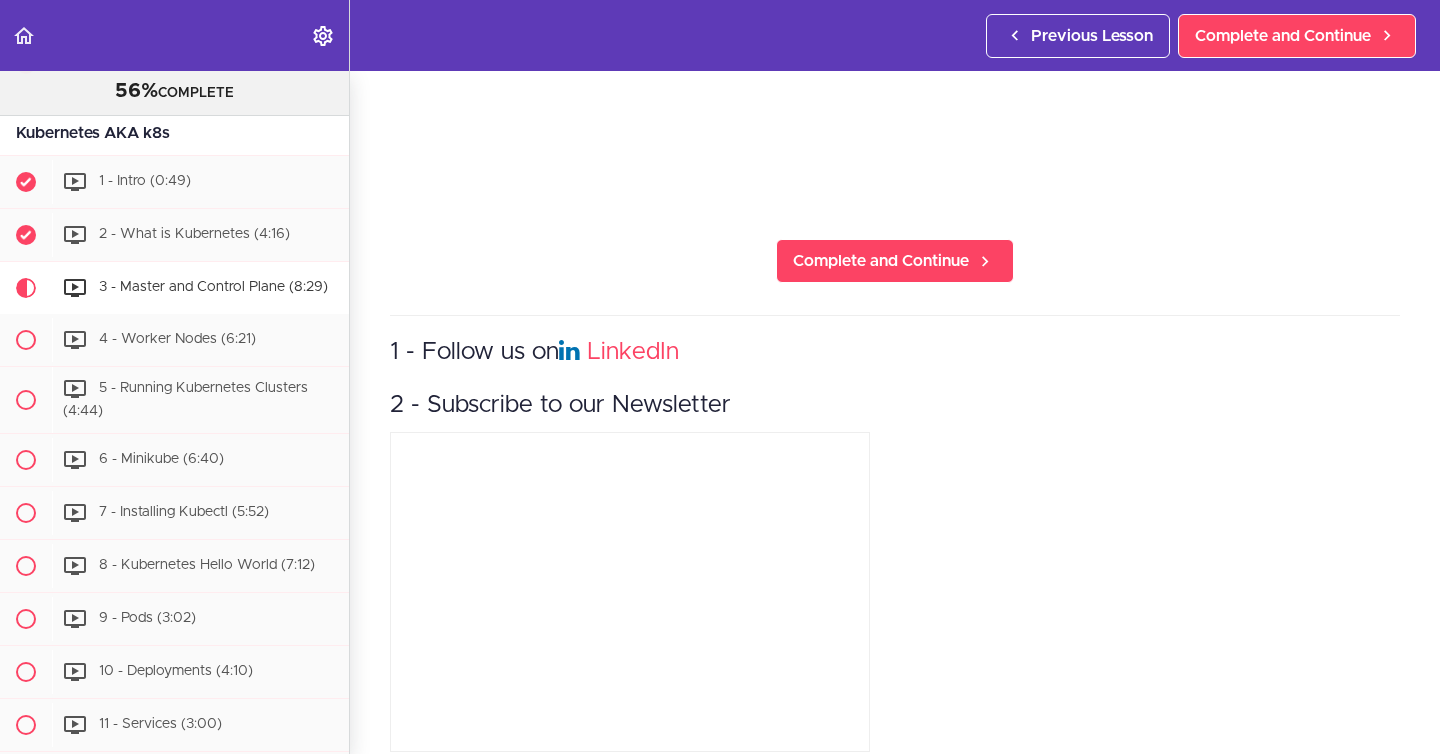 scroll, scrollTop: 0, scrollLeft: 0, axis: both 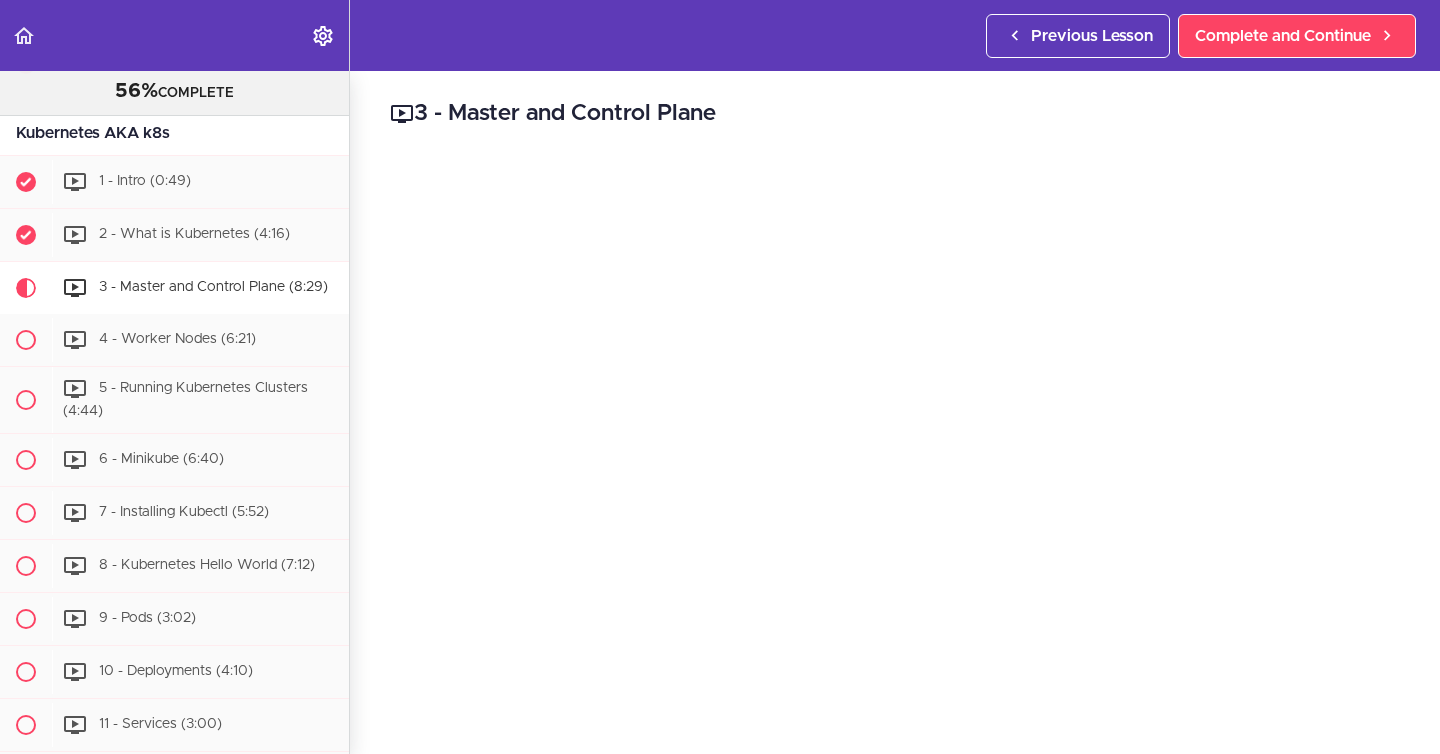 click on "Autoplay
Autocomplete
Previous Lesson
Complete and Continue" at bounding box center (720, 35) 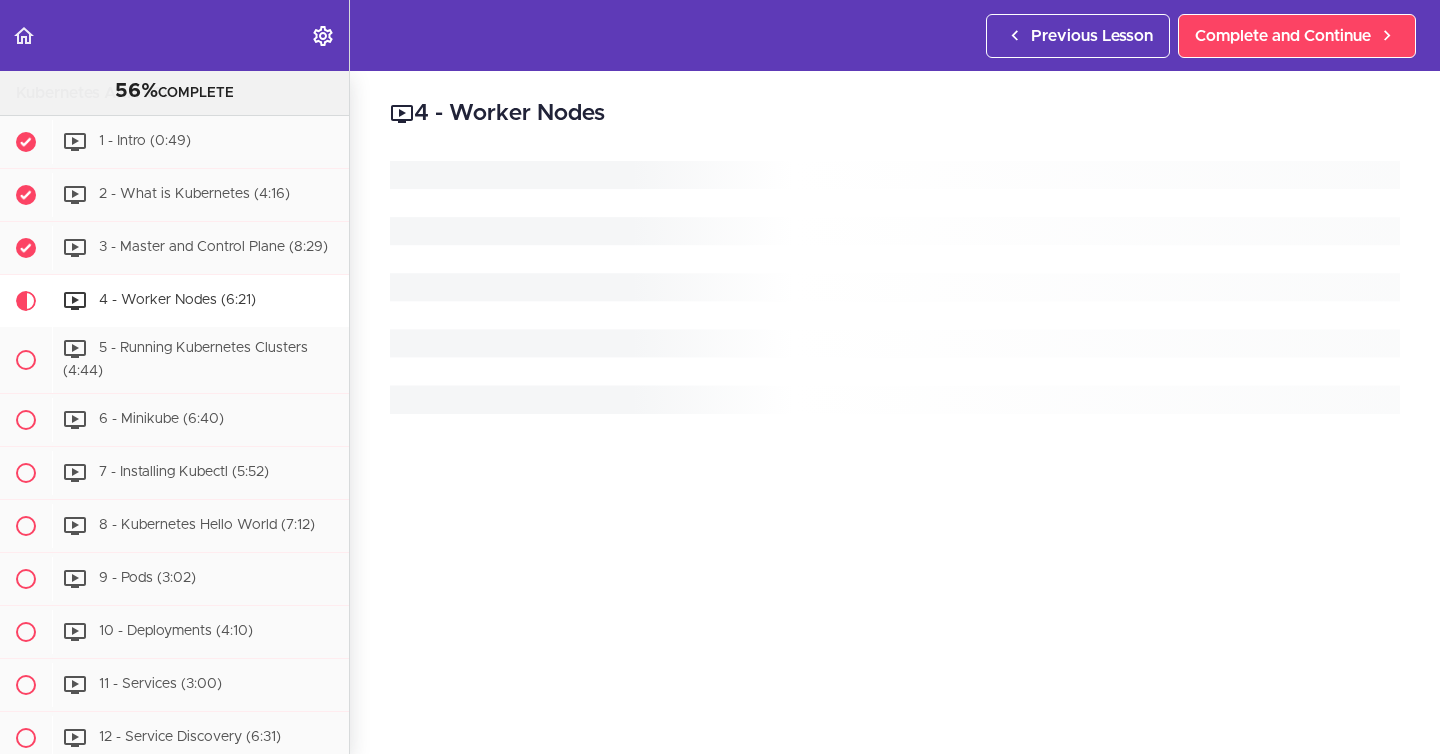 scroll, scrollTop: 6464, scrollLeft: 0, axis: vertical 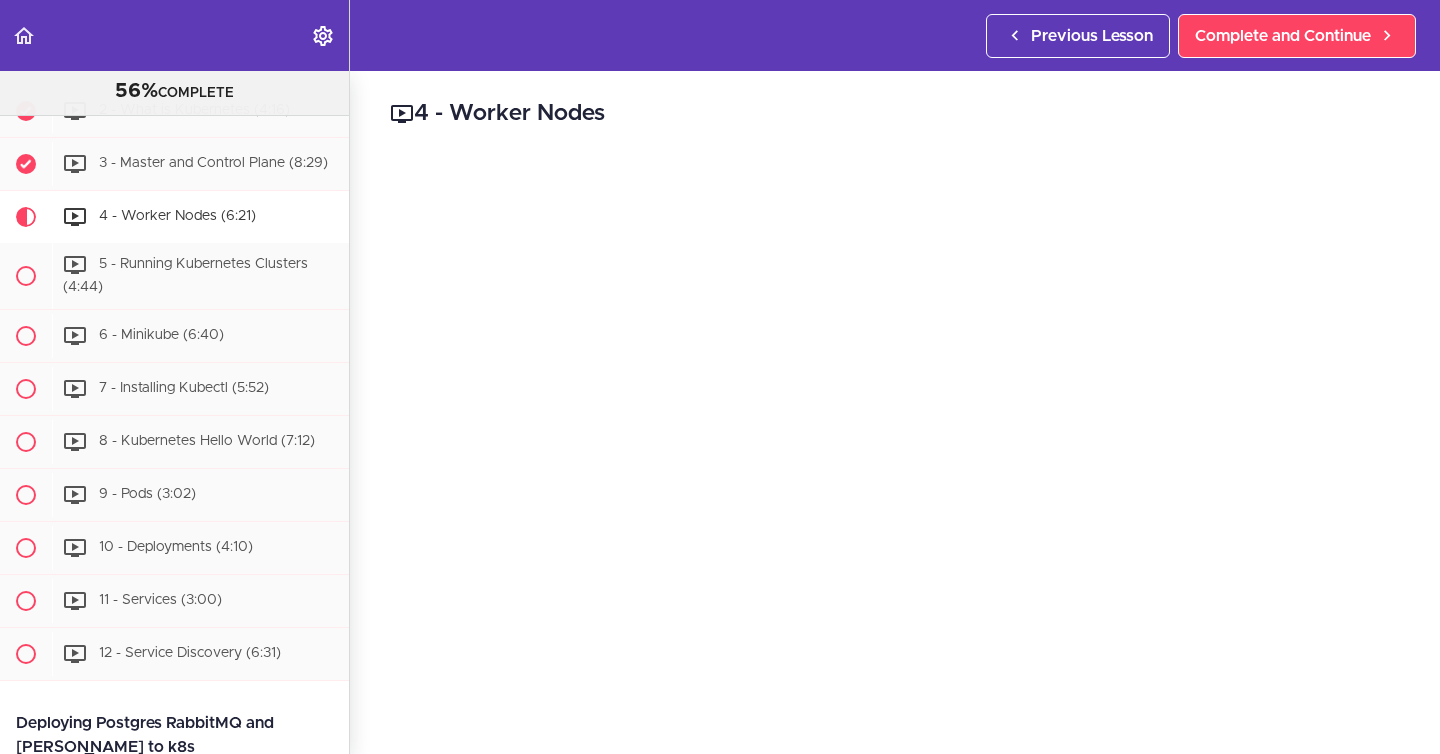click on "Autoplay
Autocomplete
Previous Lesson
Complete and Continue" at bounding box center [720, 35] 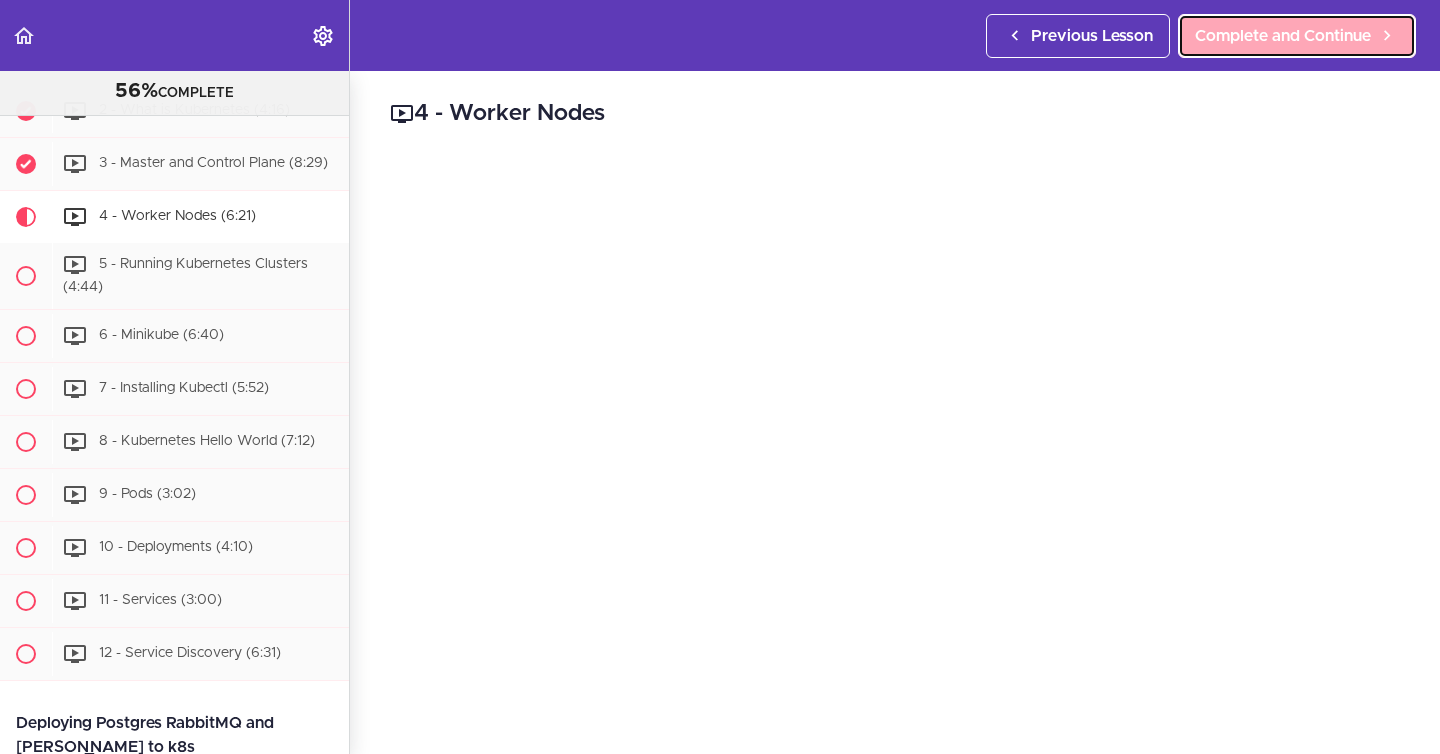 click on "Complete and Continue" at bounding box center (1283, 36) 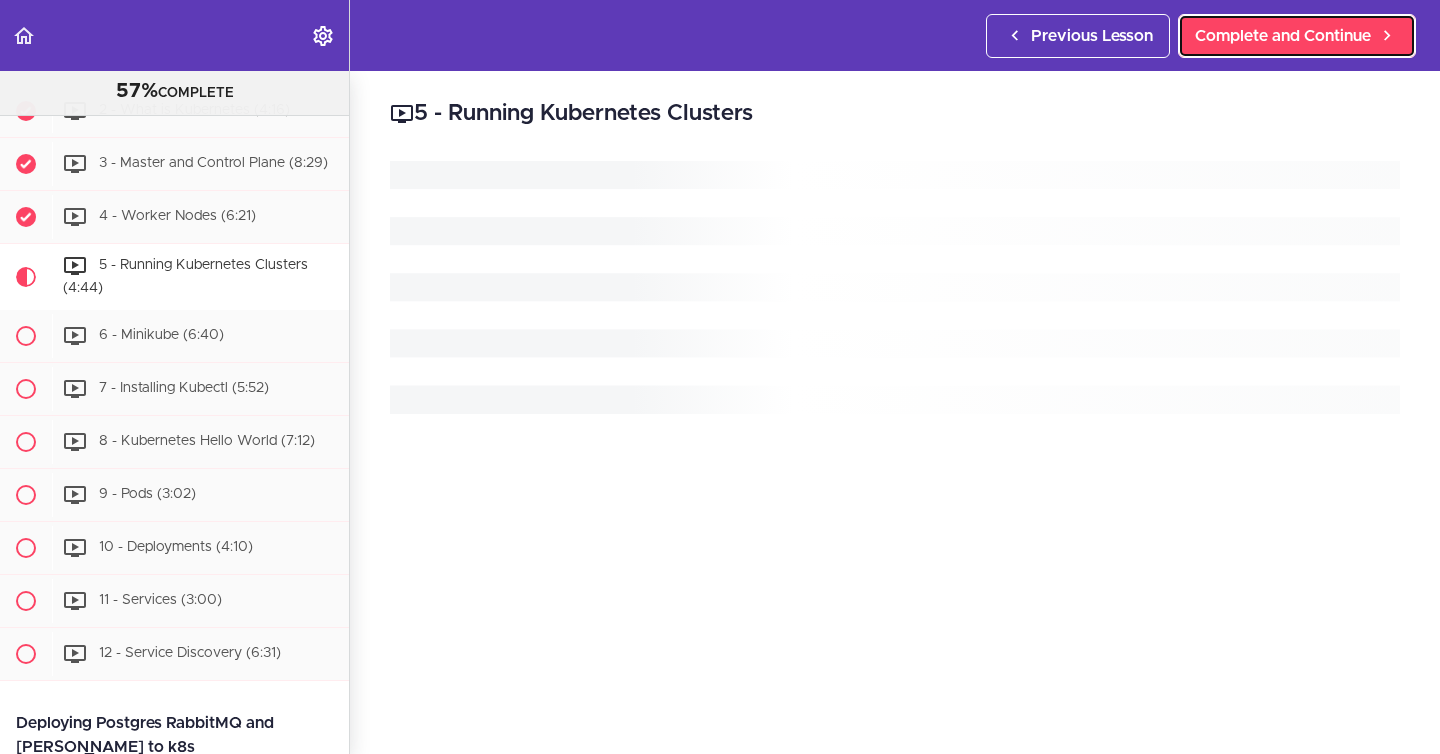 scroll, scrollTop: 6517, scrollLeft: 0, axis: vertical 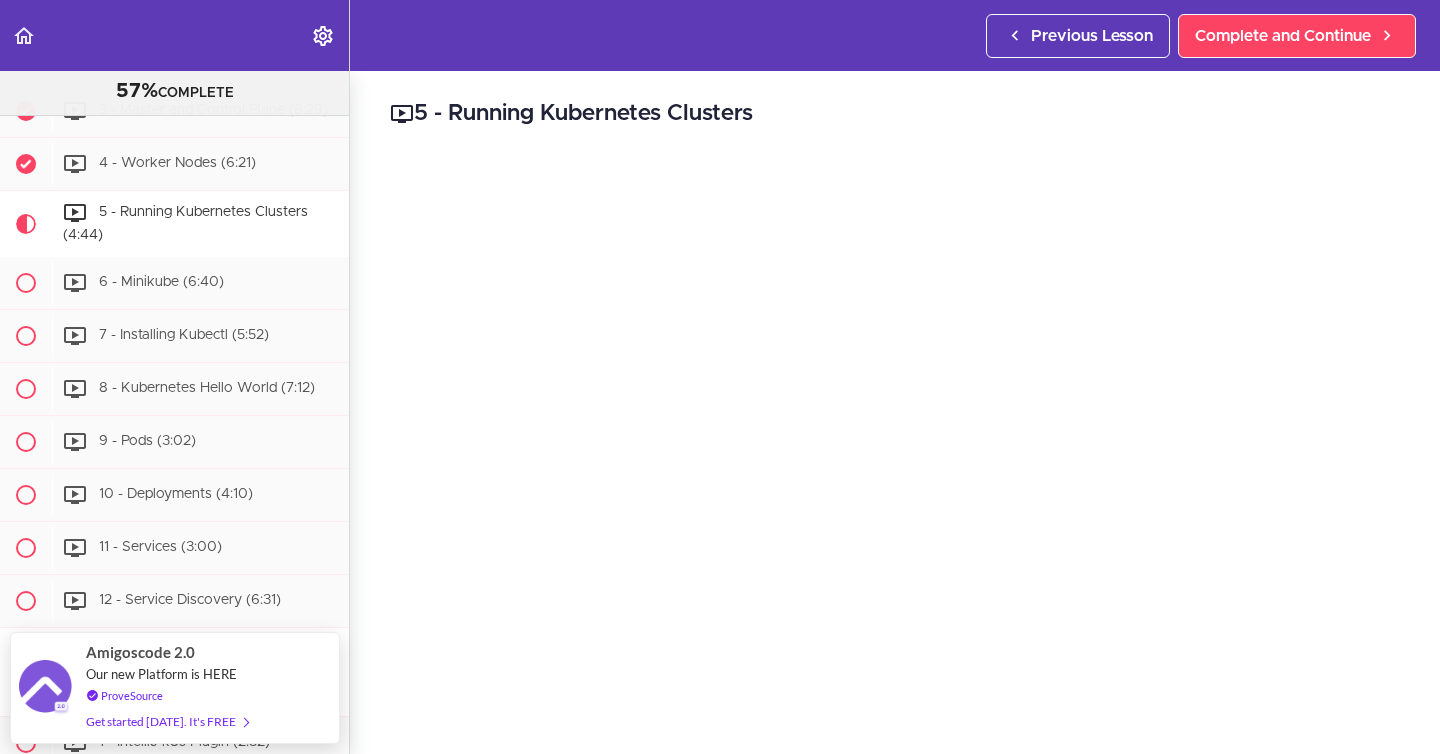 click on "Autoplay
Autocomplete
Previous Lesson
Complete and Continue" at bounding box center [720, 35] 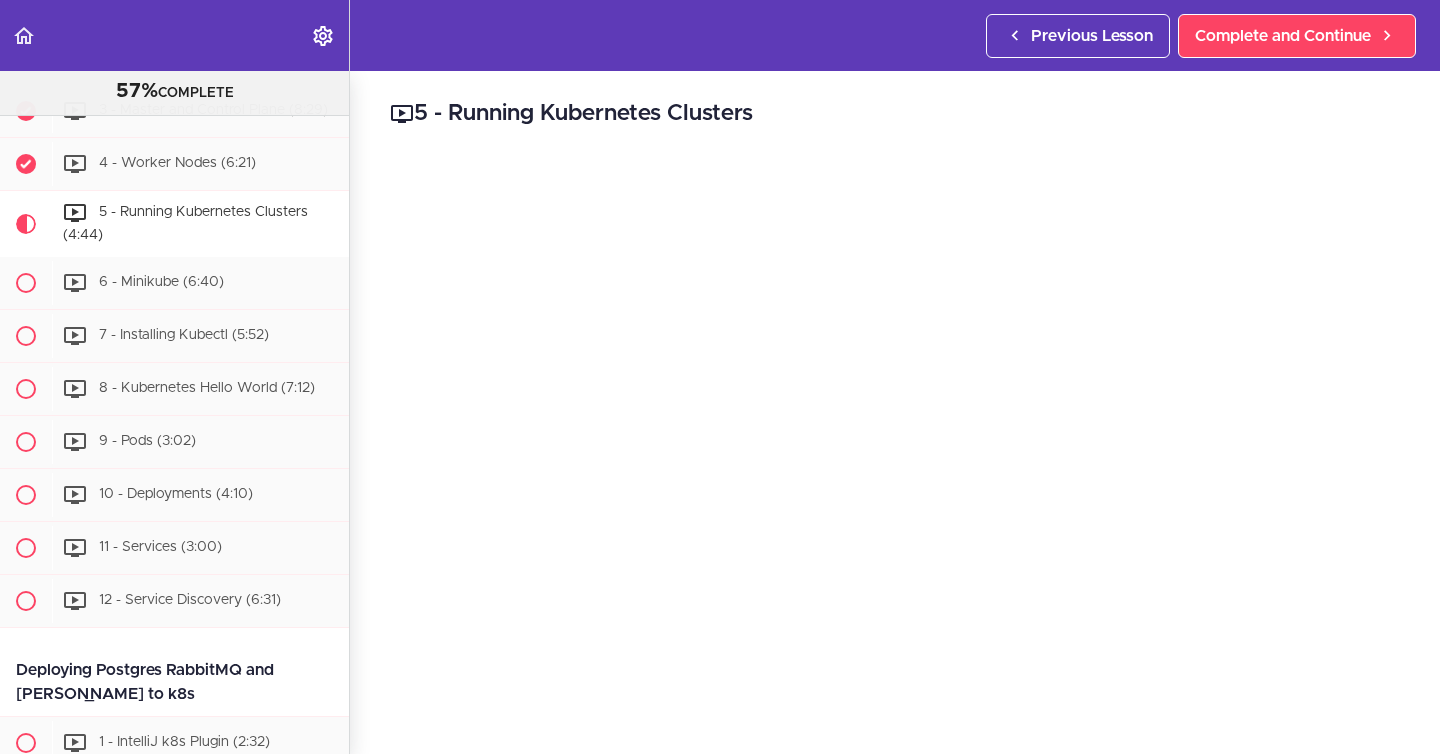 click on "Autoplay
Autocomplete
Previous Lesson
Complete and Continue" at bounding box center [720, 35] 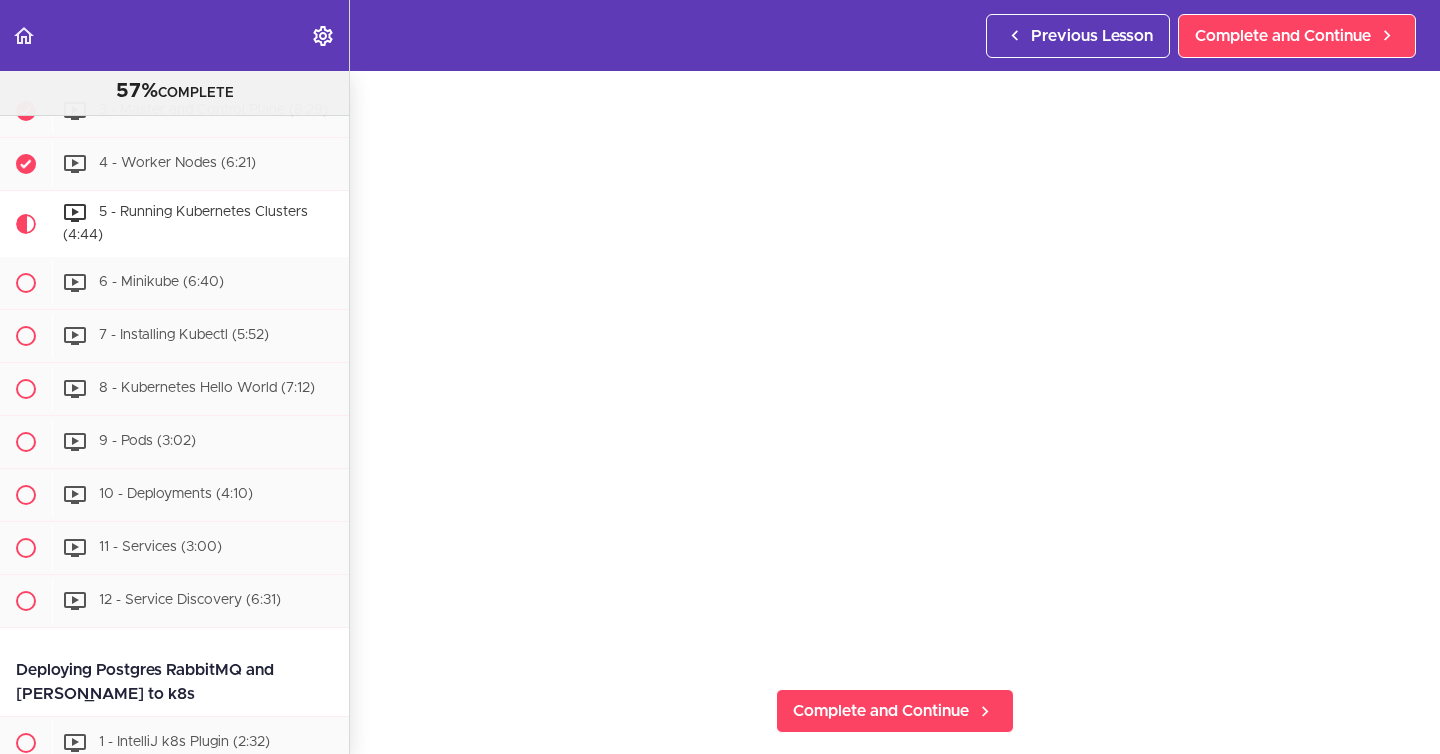 scroll, scrollTop: 89, scrollLeft: 0, axis: vertical 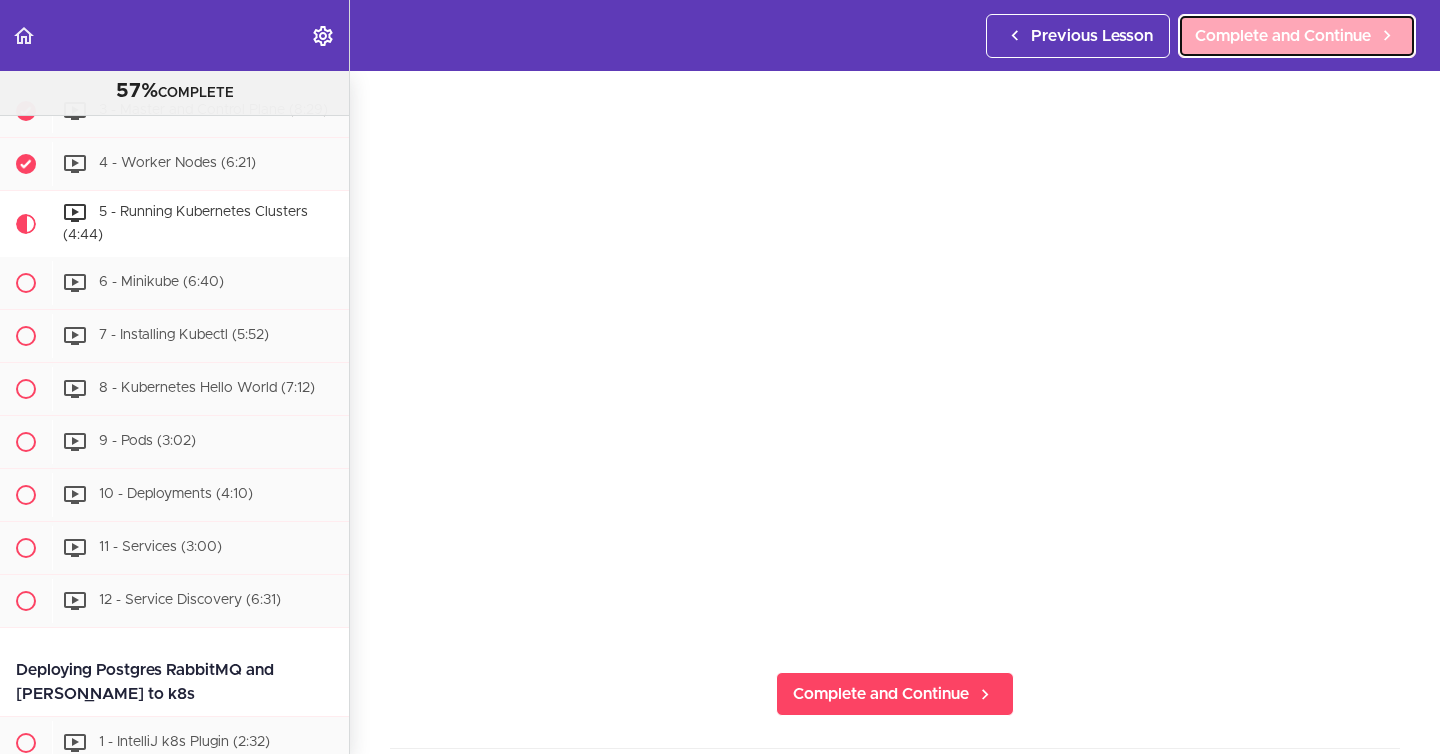 click on "Complete and Continue" at bounding box center (1283, 36) 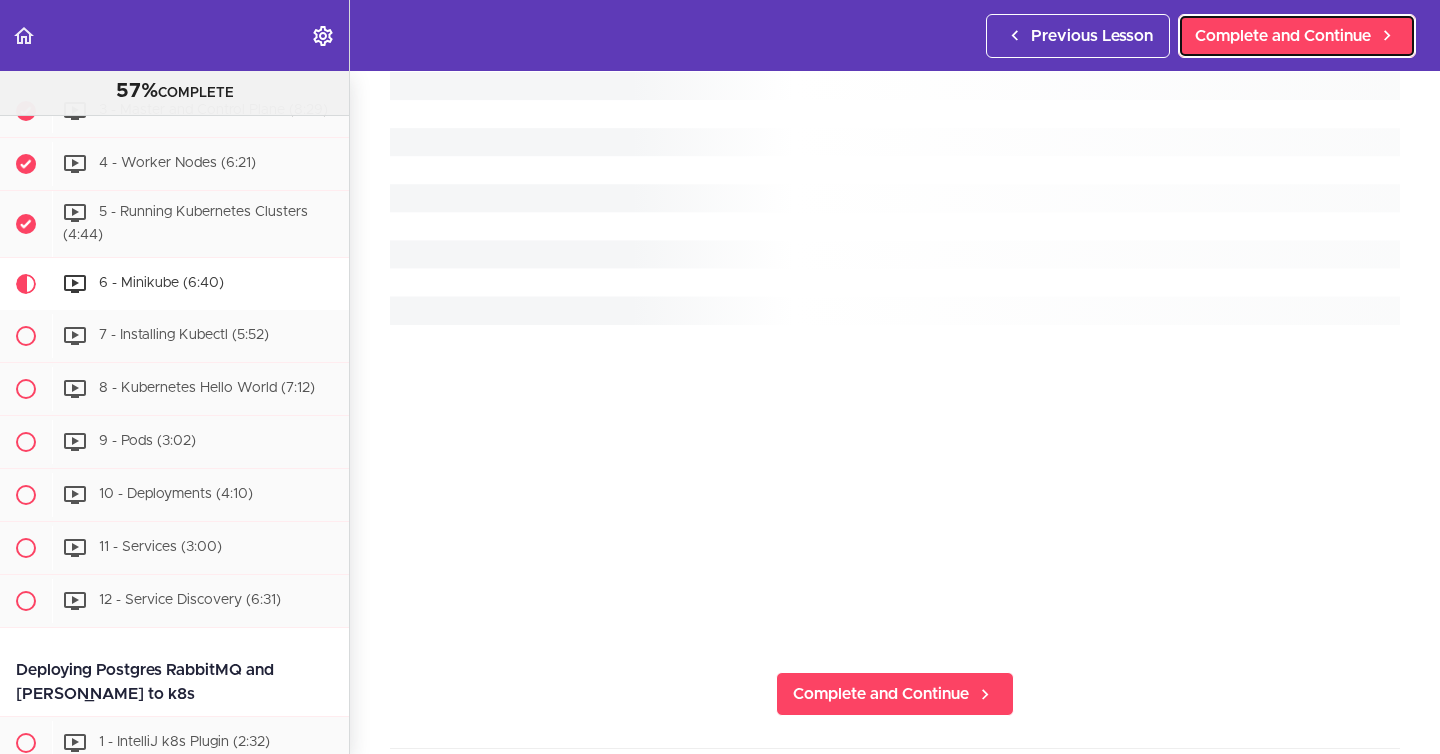 scroll, scrollTop: 3, scrollLeft: 0, axis: vertical 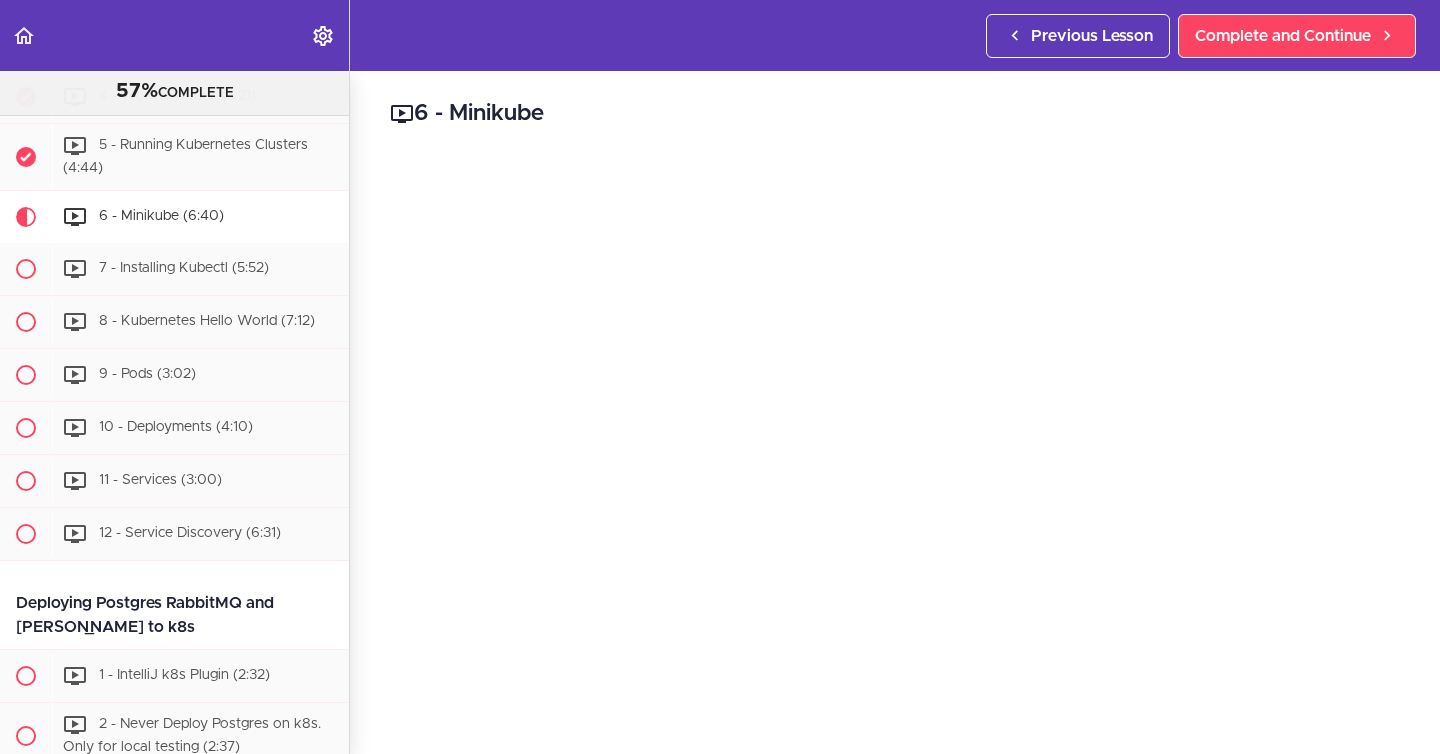 click on "6 - Minikube" at bounding box center [895, 114] 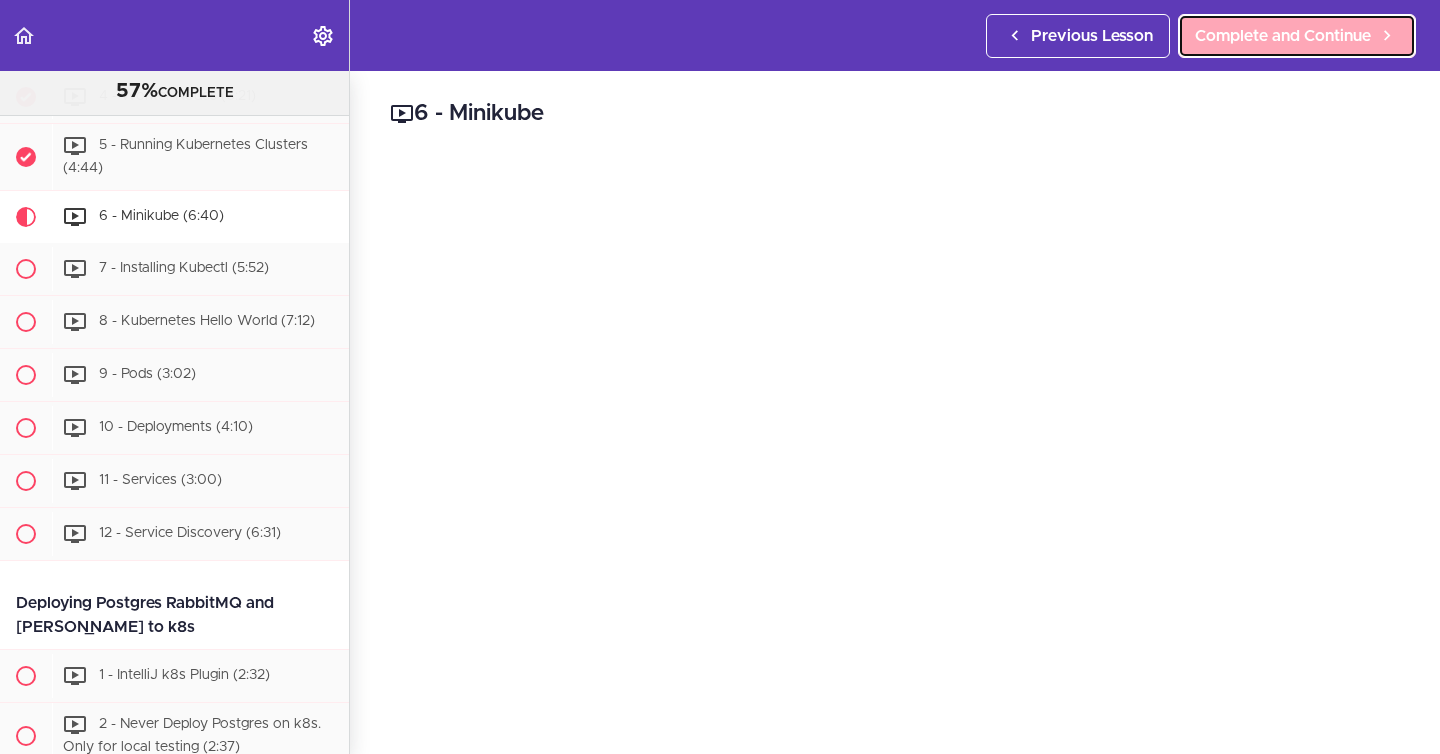 click on "Complete and Continue" at bounding box center [1283, 36] 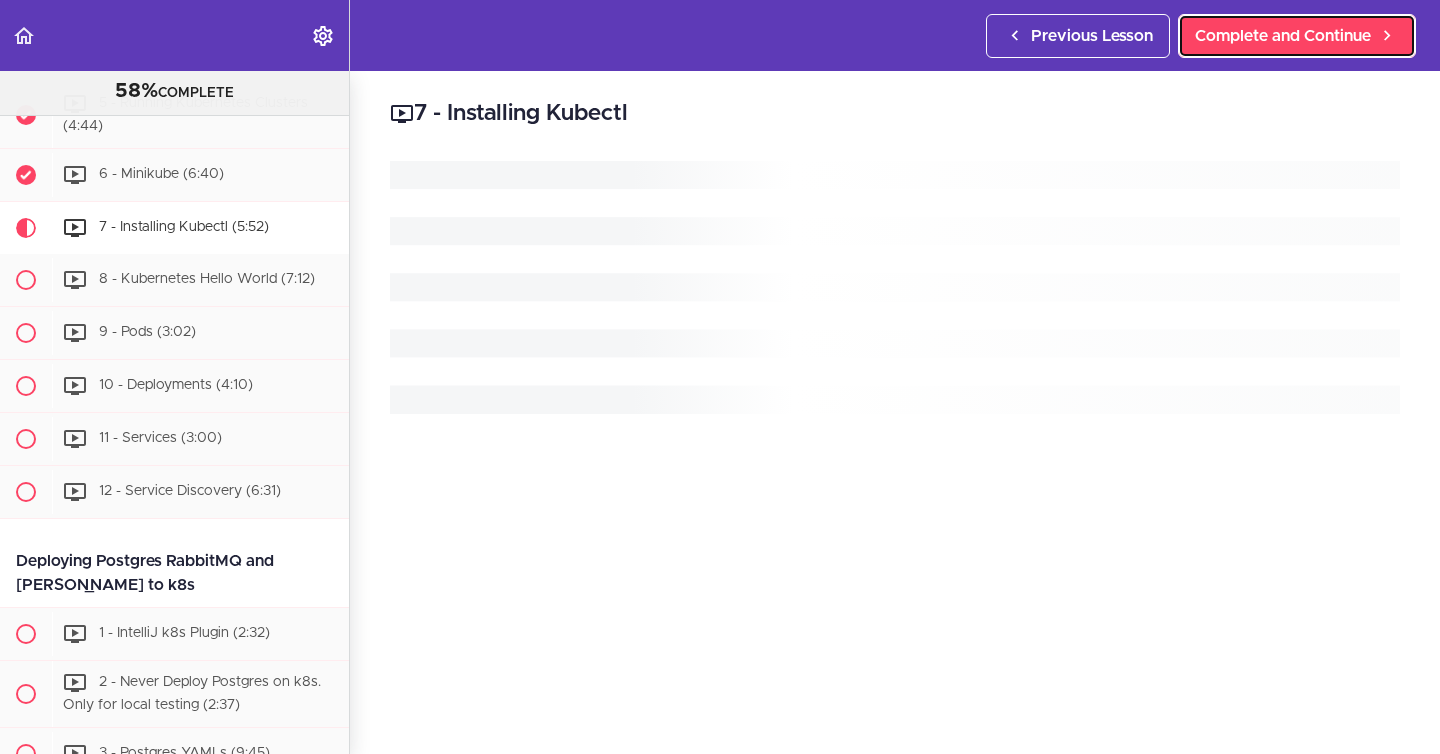 scroll, scrollTop: 6637, scrollLeft: 0, axis: vertical 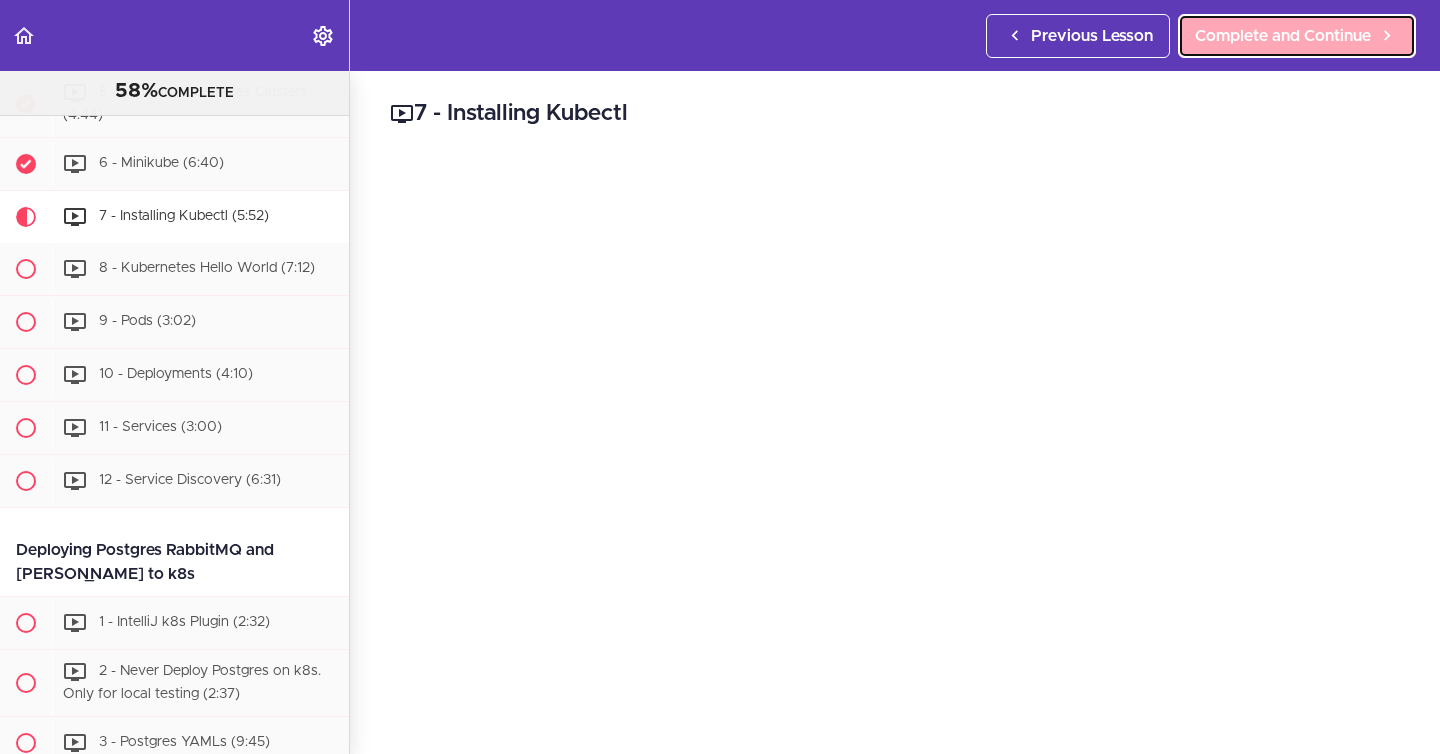 click on "Complete and Continue" at bounding box center [1283, 36] 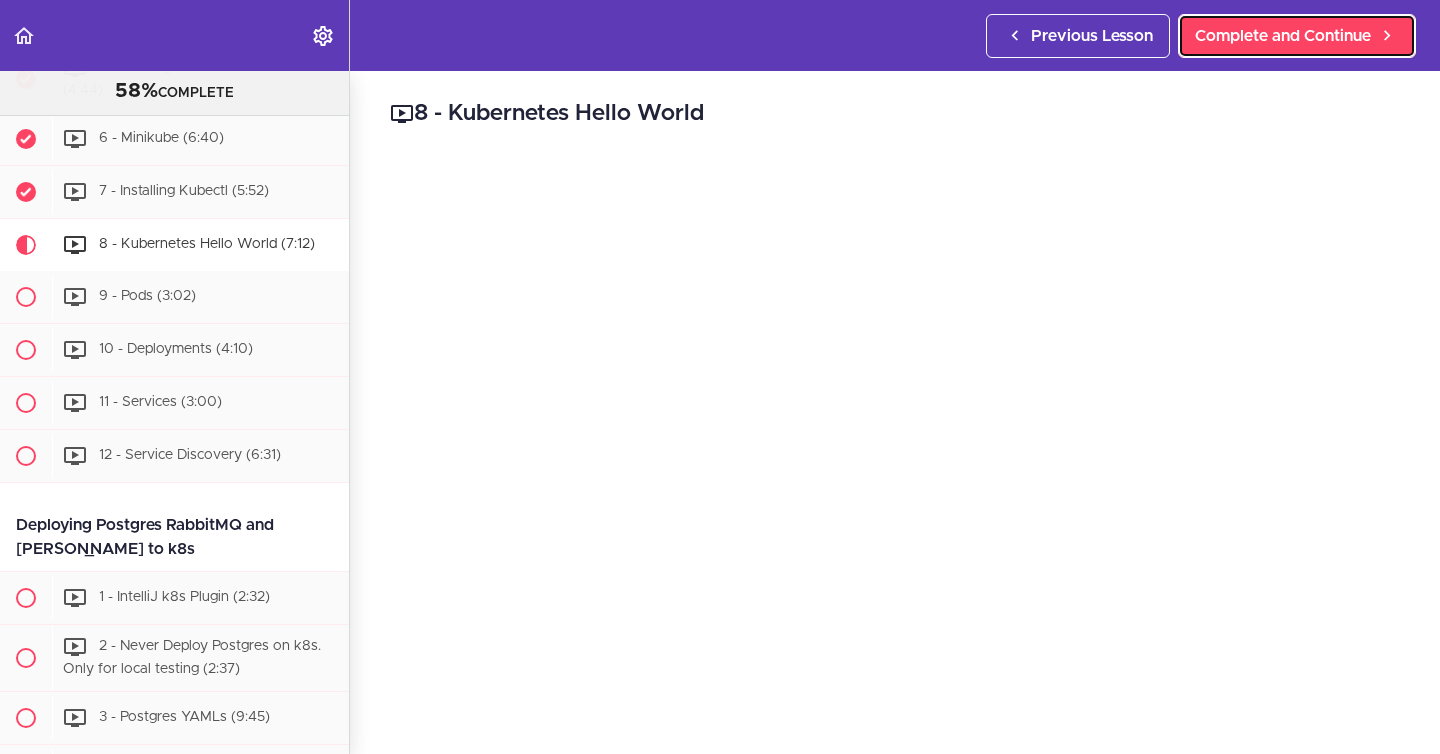 scroll, scrollTop: 6690, scrollLeft: 0, axis: vertical 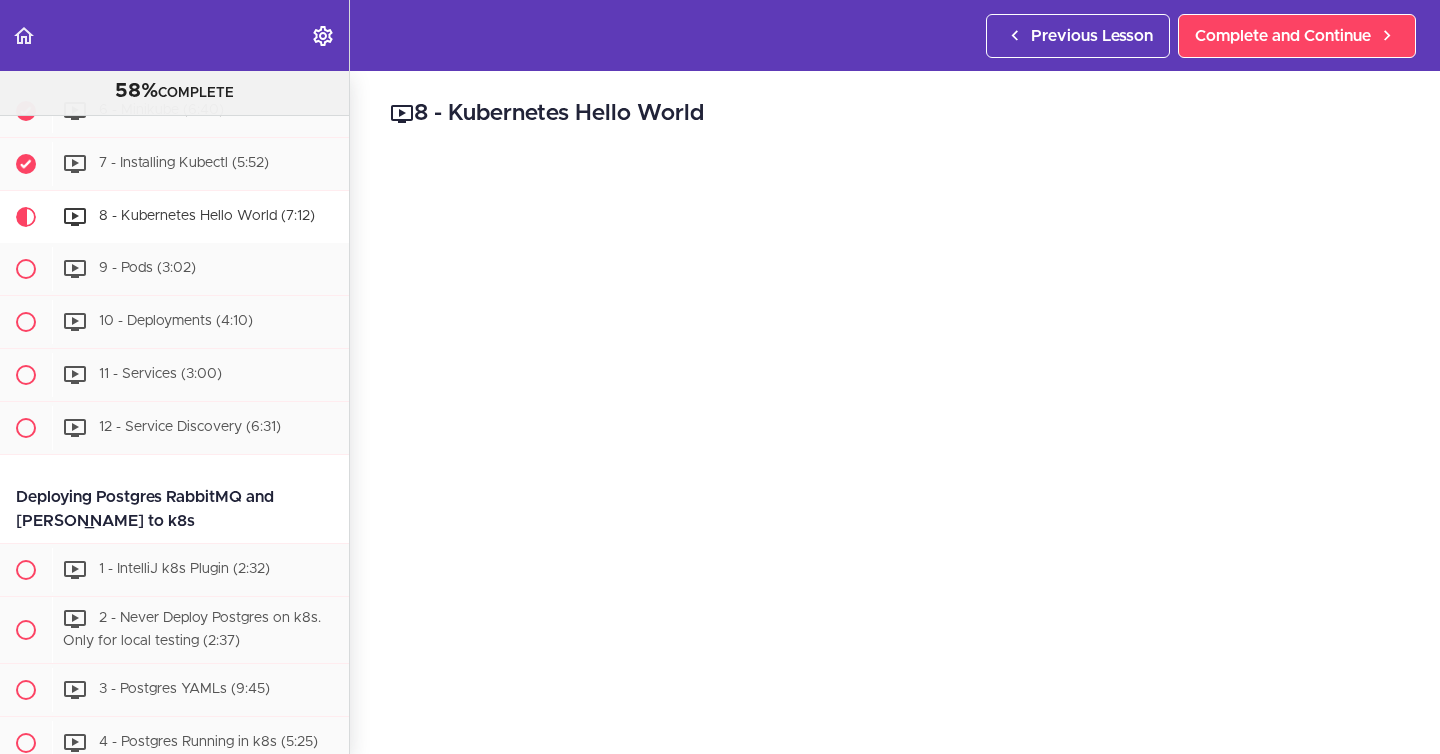 click on "8 - Kubernetes Hello World" at bounding box center (895, 114) 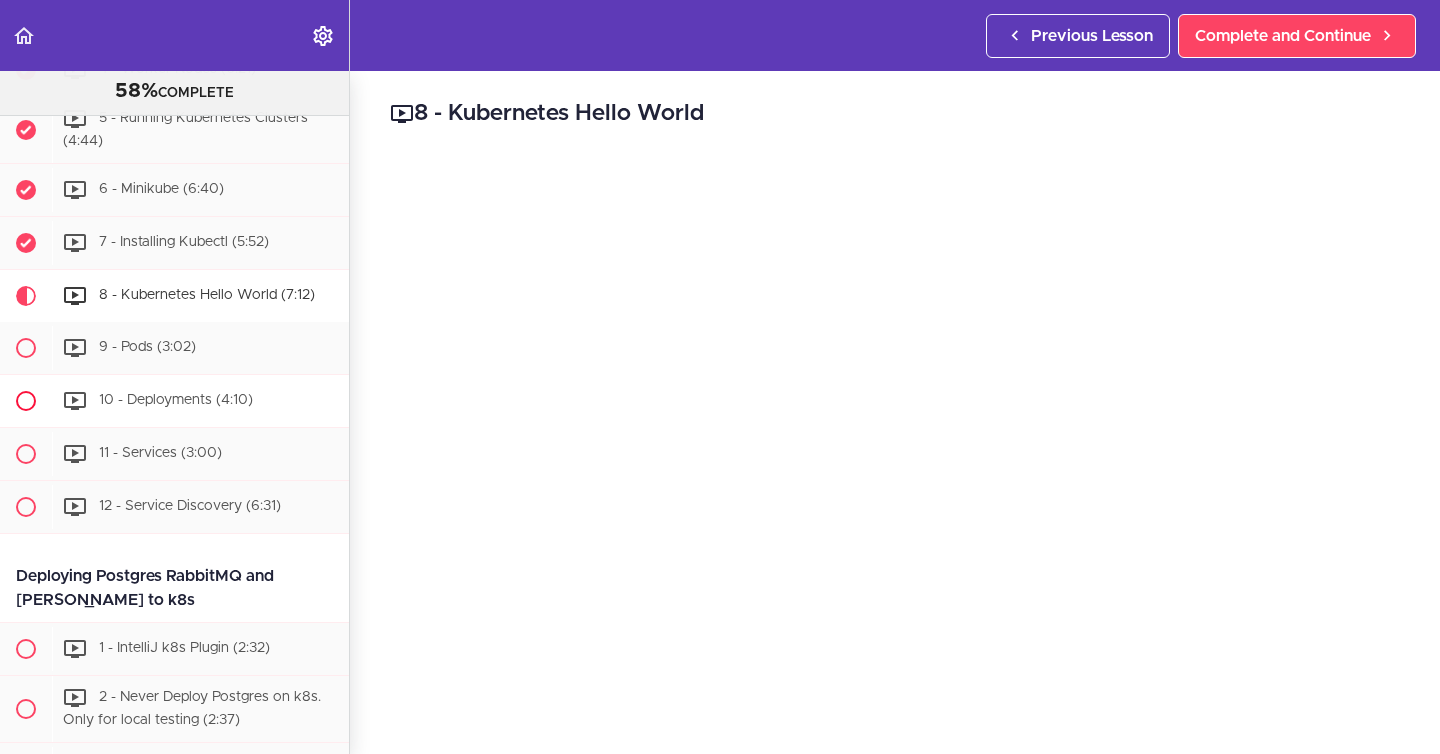 scroll, scrollTop: 6683, scrollLeft: 0, axis: vertical 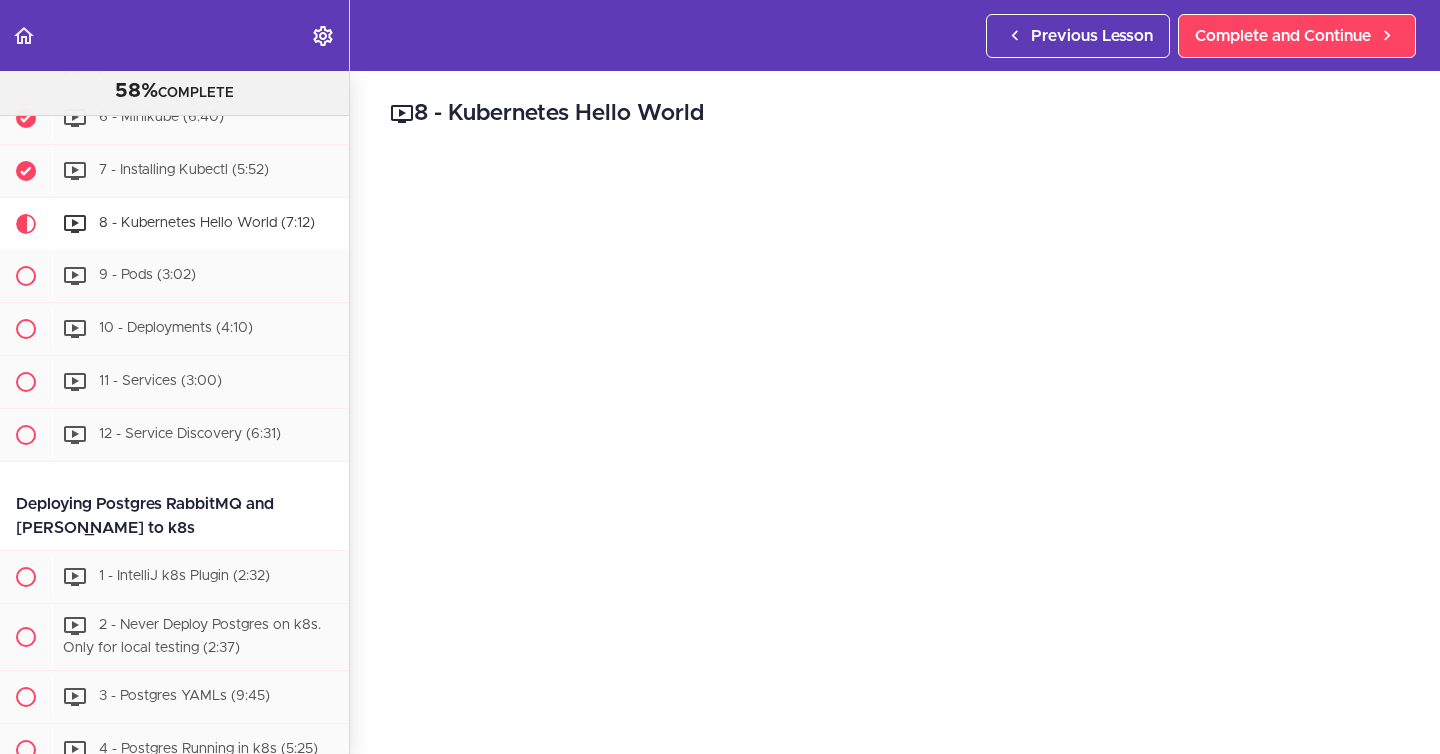 click on "8 - Kubernetes Hello World
Complete and Continue
1 - Follow us on     LinkedIn
2 - Subscribe to our Newsletter" at bounding box center (895, 412) 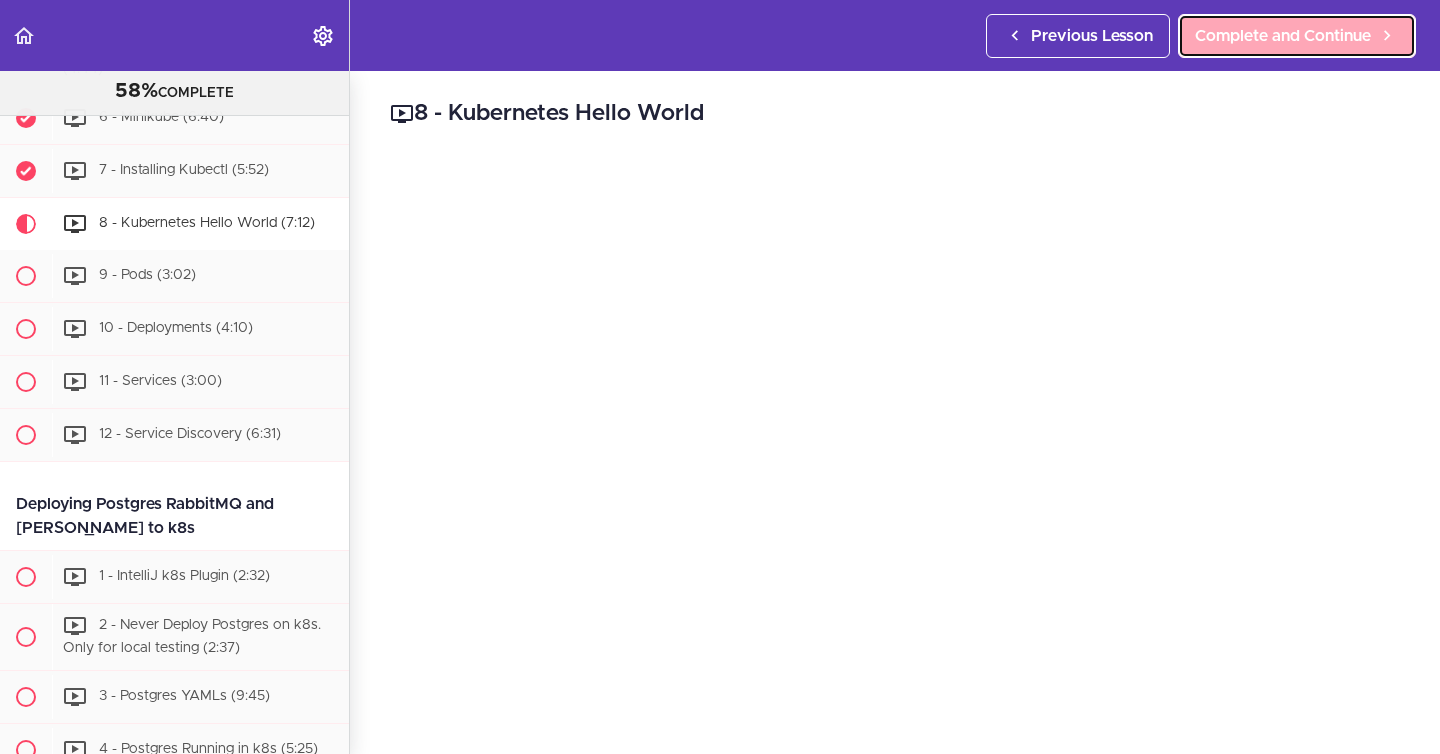 click on "Complete and Continue" at bounding box center (1283, 36) 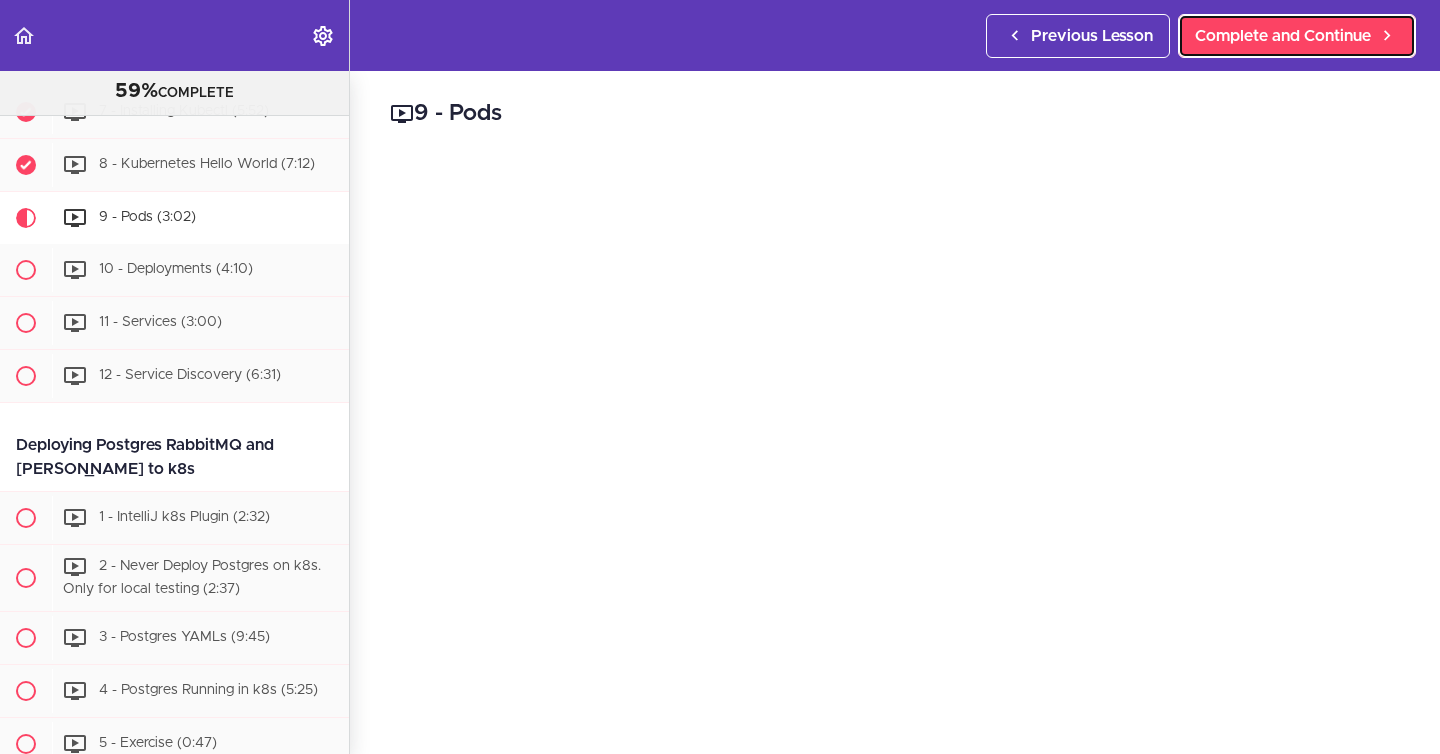 scroll, scrollTop: 6743, scrollLeft: 0, axis: vertical 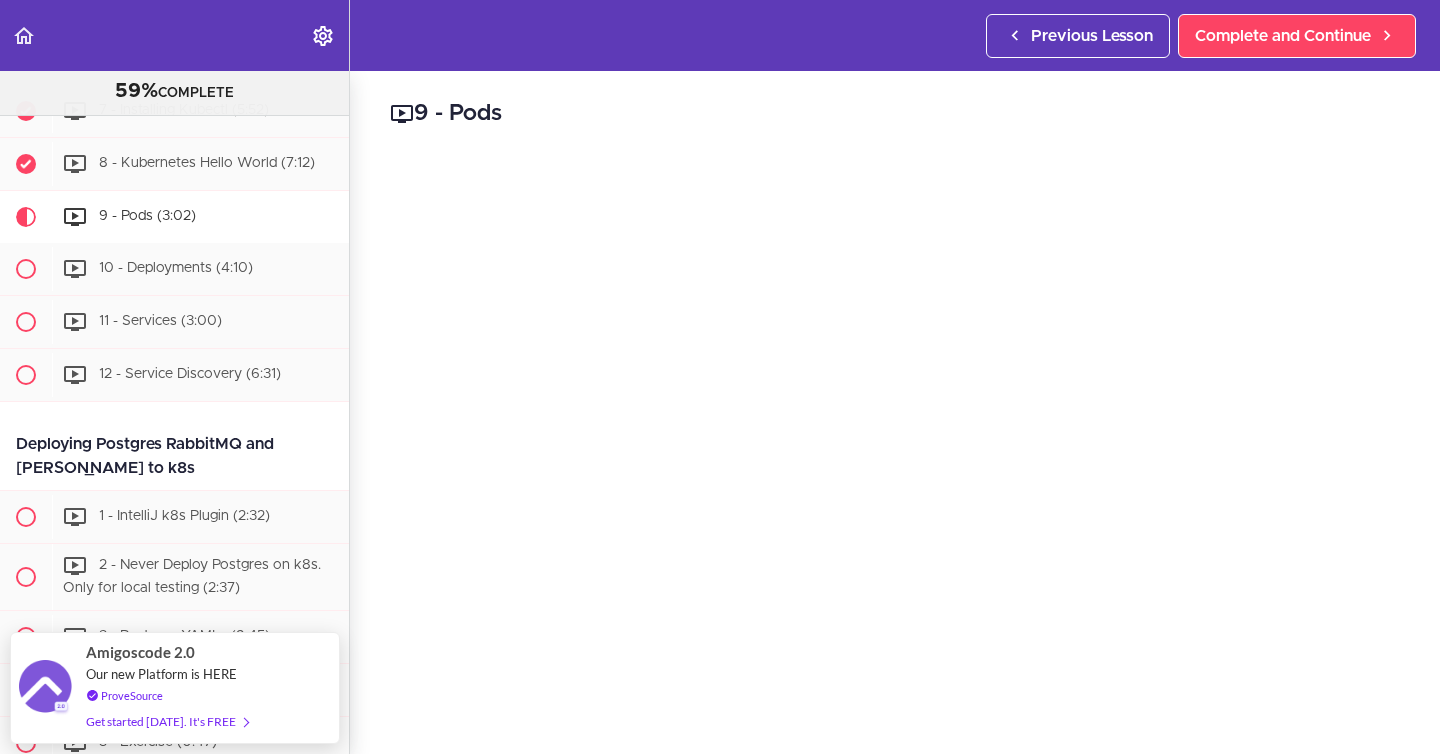 click on "Autoplay
Autocomplete
Previous Lesson
Complete and Continue" at bounding box center [720, 35] 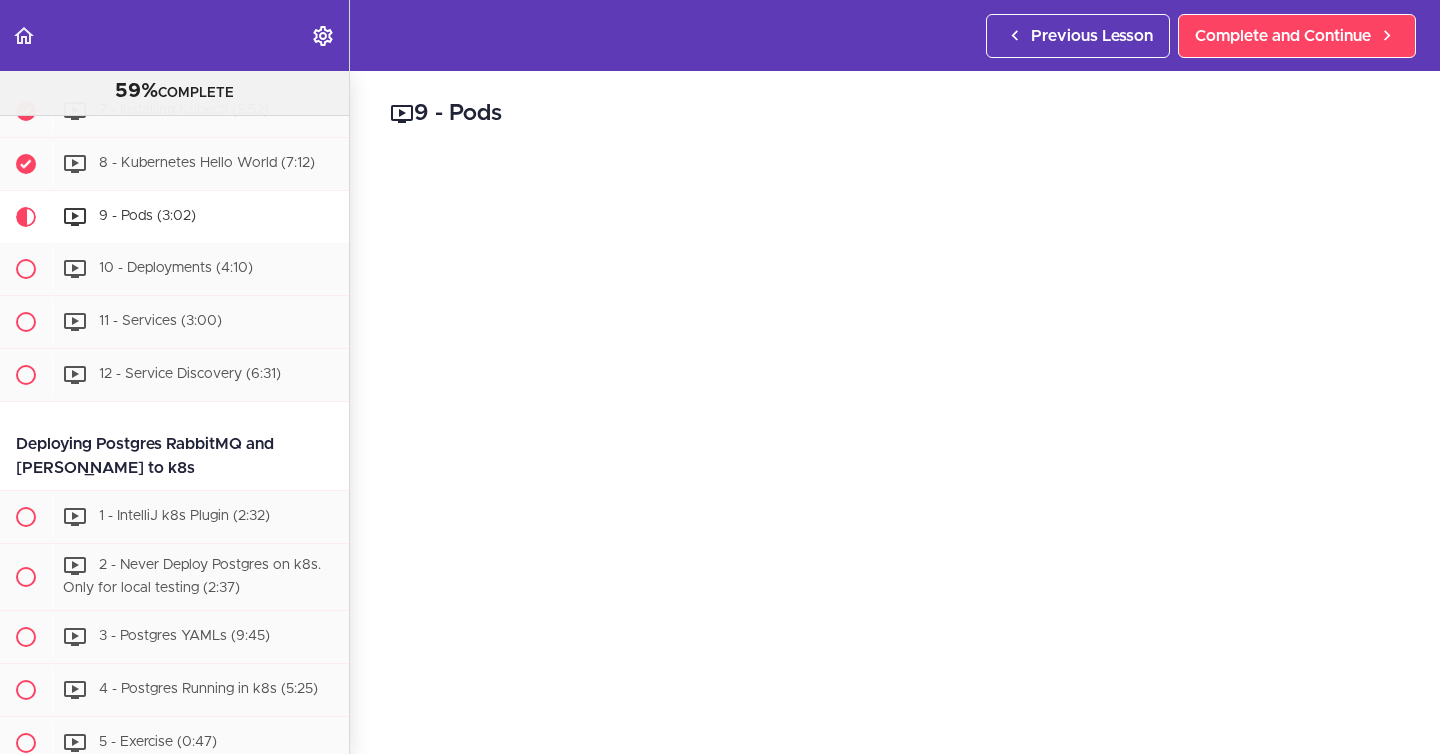 click on "Autoplay
Autocomplete
Previous Lesson
Complete and Continue" at bounding box center [720, 35] 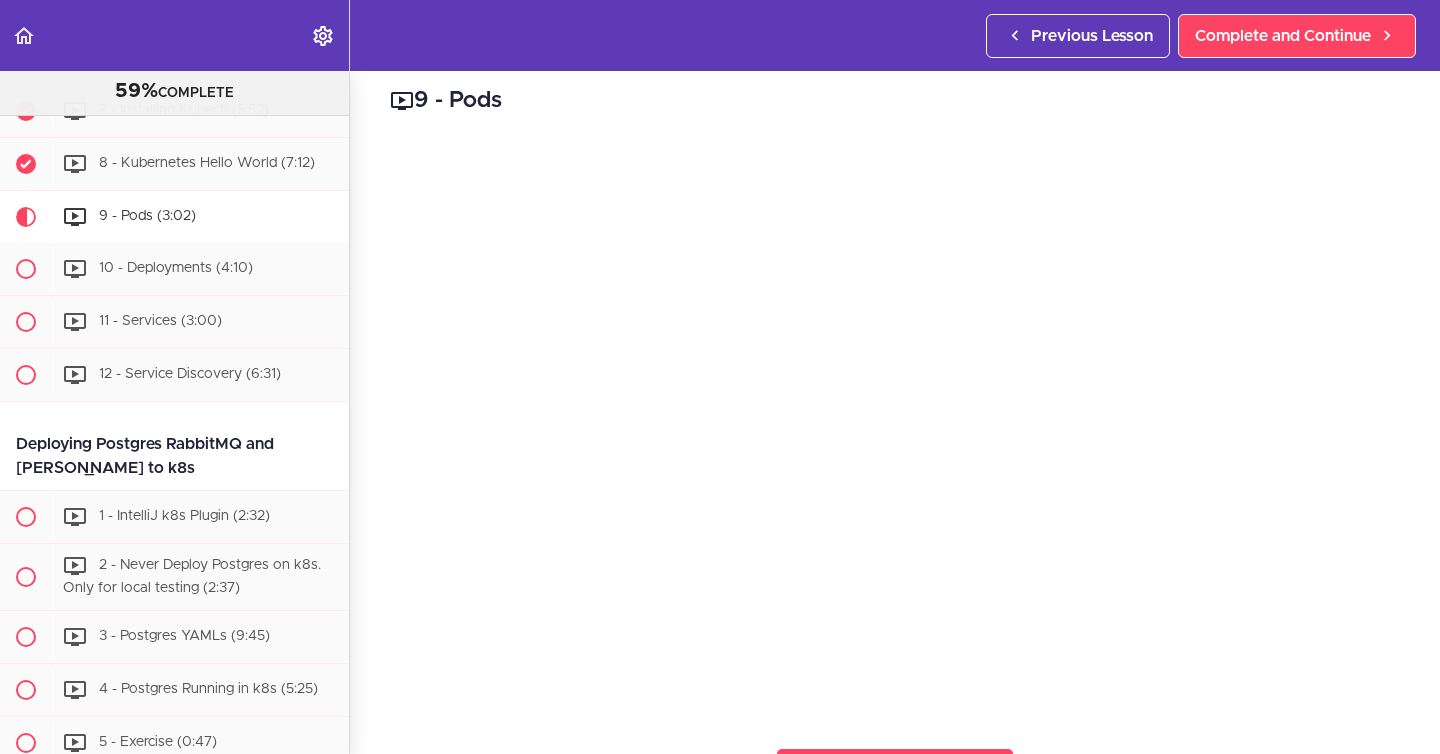 scroll, scrollTop: 0, scrollLeft: 0, axis: both 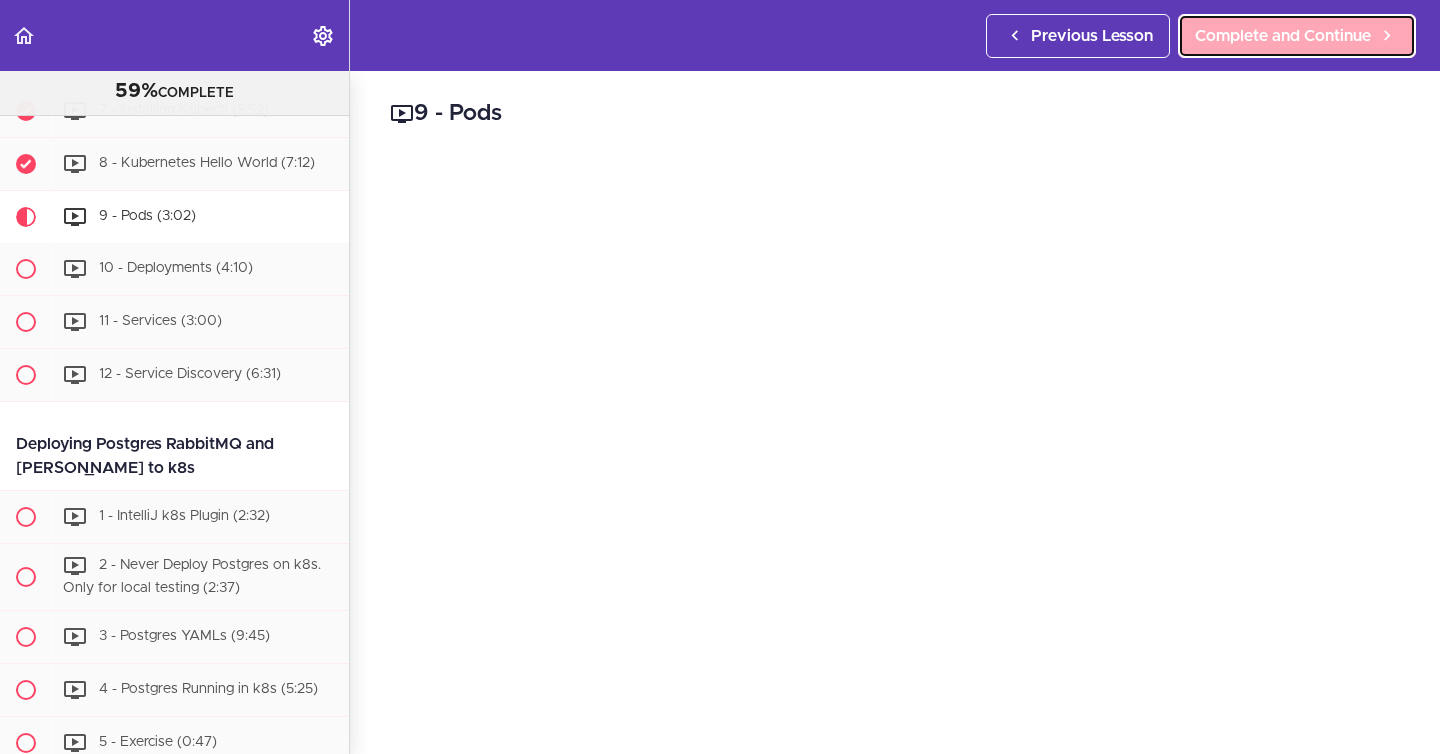 click on "Complete and Continue" at bounding box center [1297, 36] 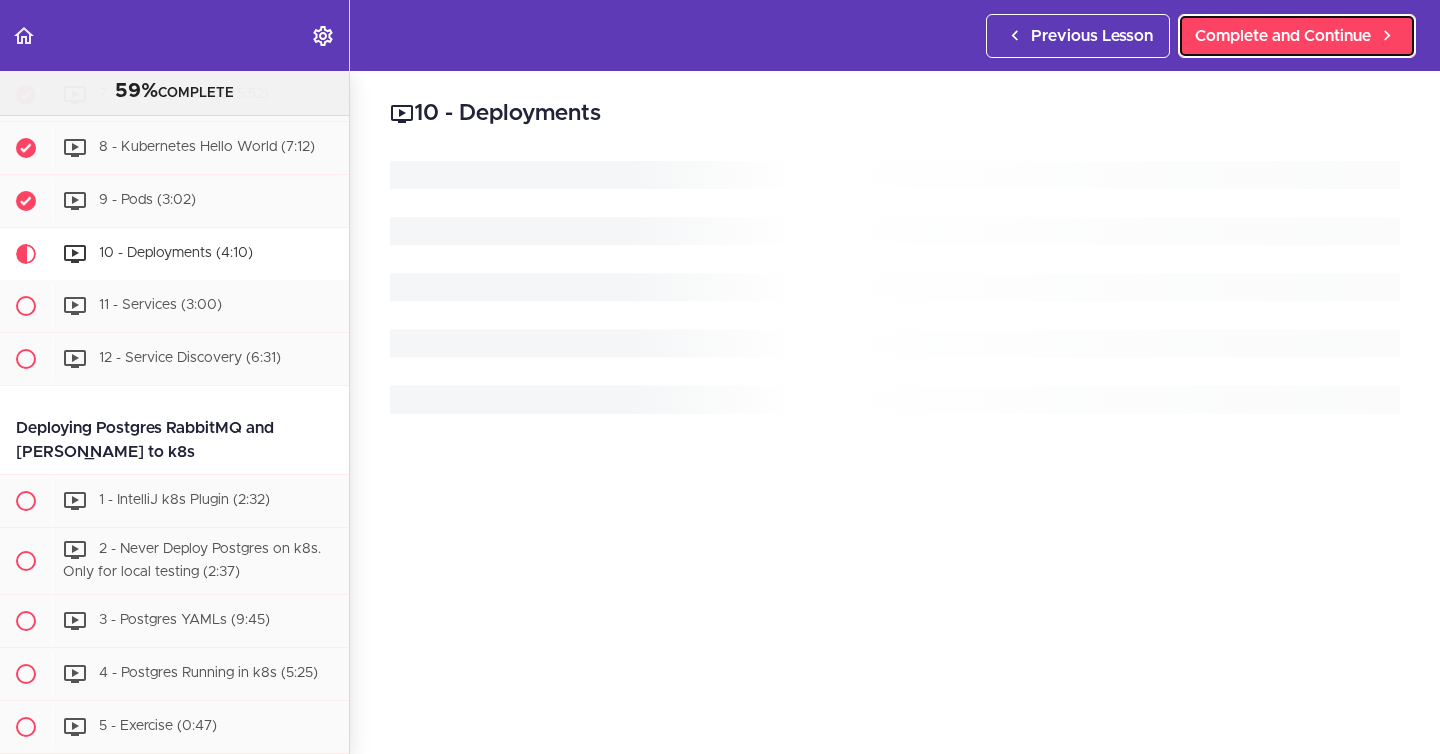 scroll, scrollTop: 6796, scrollLeft: 0, axis: vertical 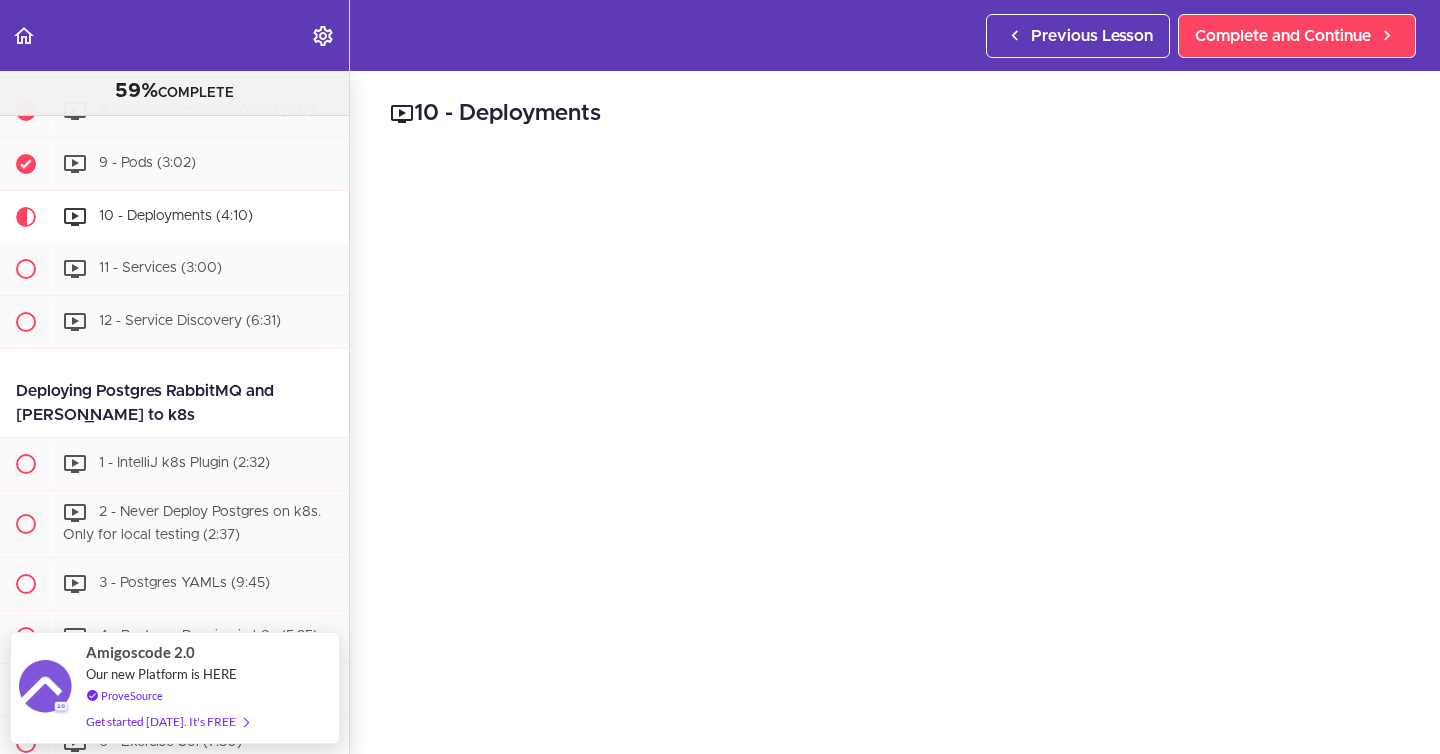click on "10 - Deployments
Complete and Continue
1 - Follow us on     LinkedIn
2 - Subscribe to our Newsletter" at bounding box center [895, 412] 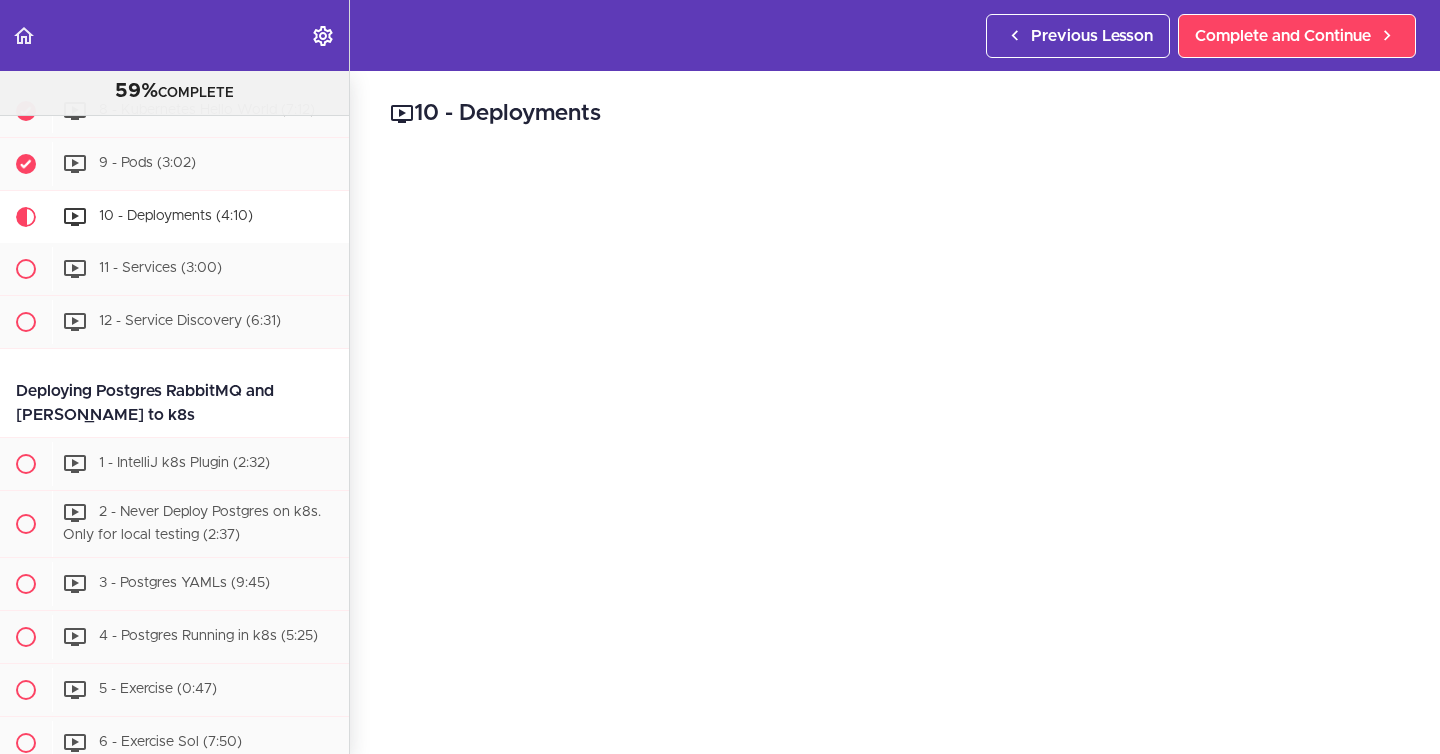click on "Autoplay
Autocomplete
Previous Lesson
Complete and Continue" at bounding box center (720, 35) 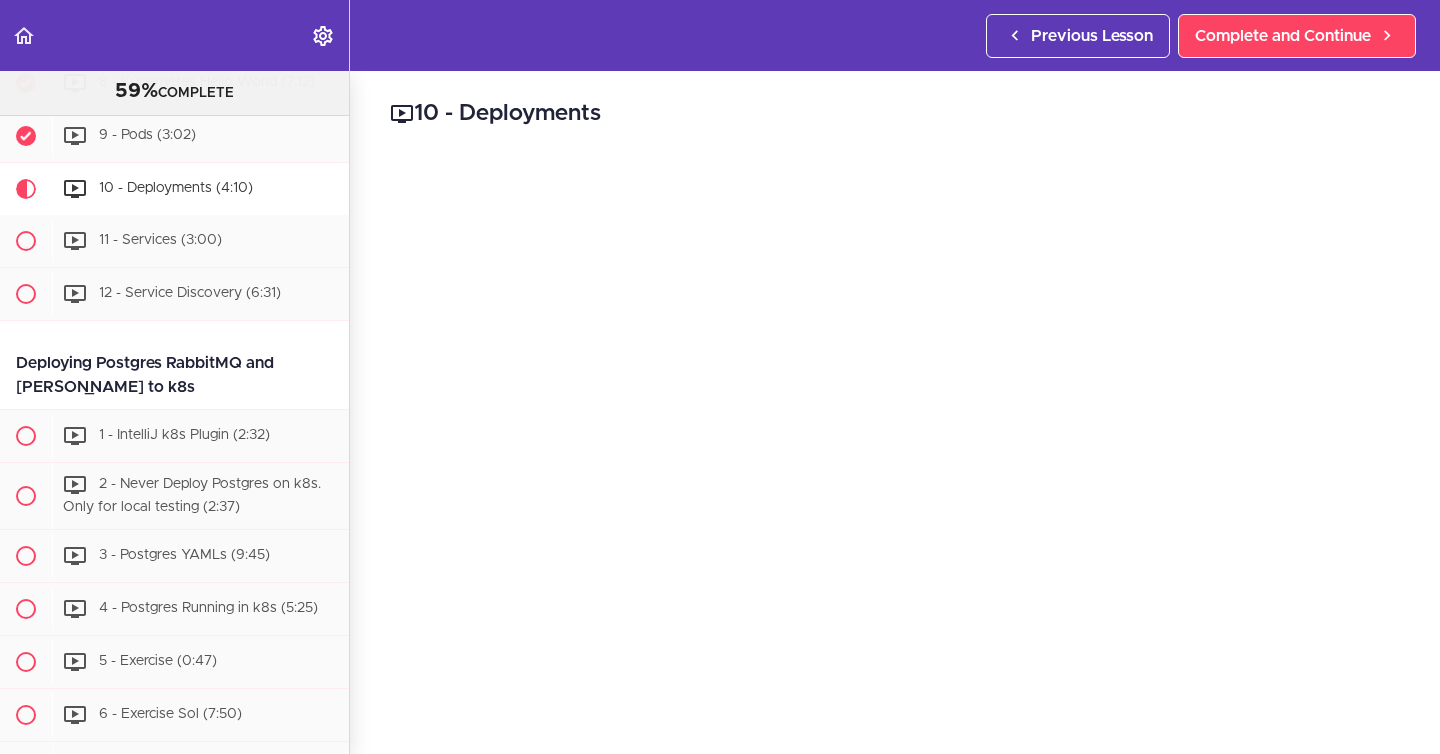 scroll, scrollTop: 6827, scrollLeft: 0, axis: vertical 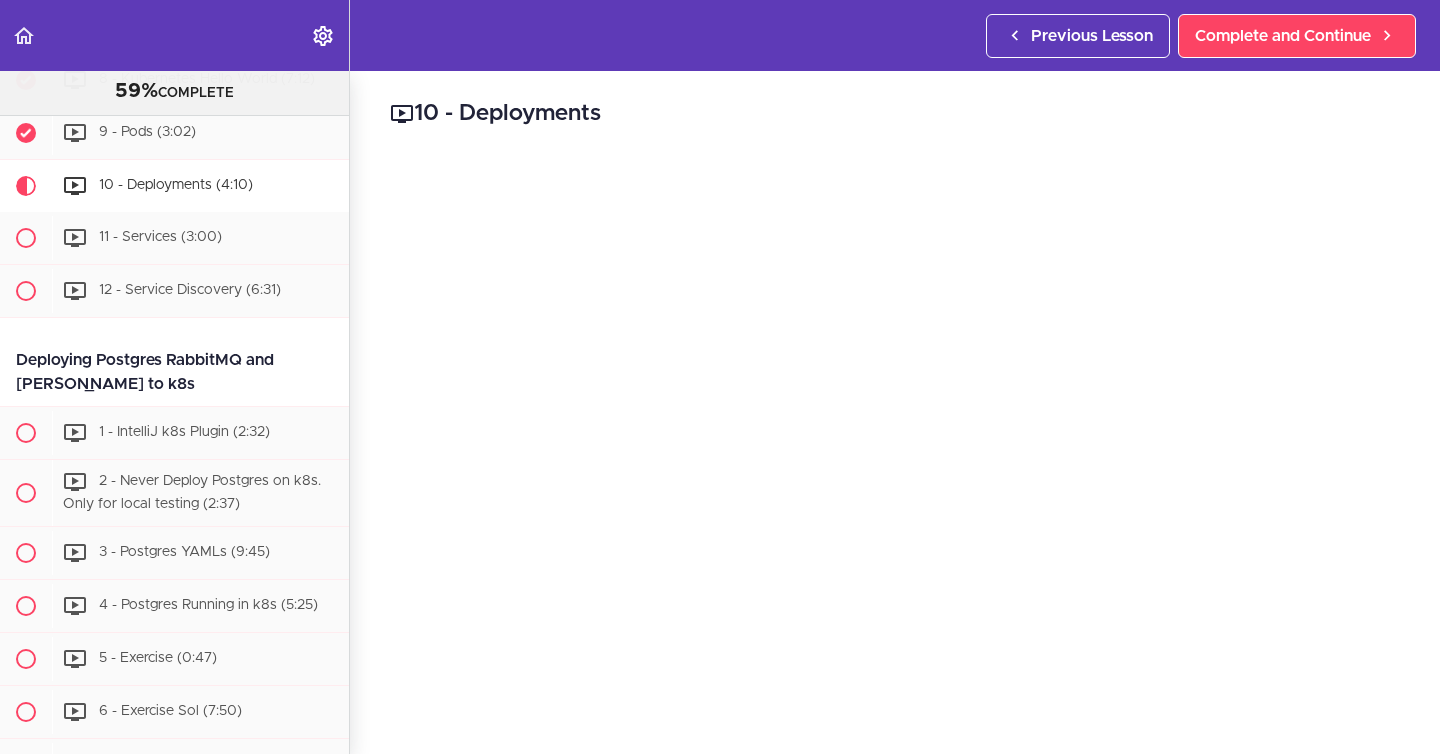 click on "10 - Deployments
Complete and Continue
1 - Follow us on     LinkedIn
2 - Subscribe to our Newsletter" at bounding box center (895, 412) 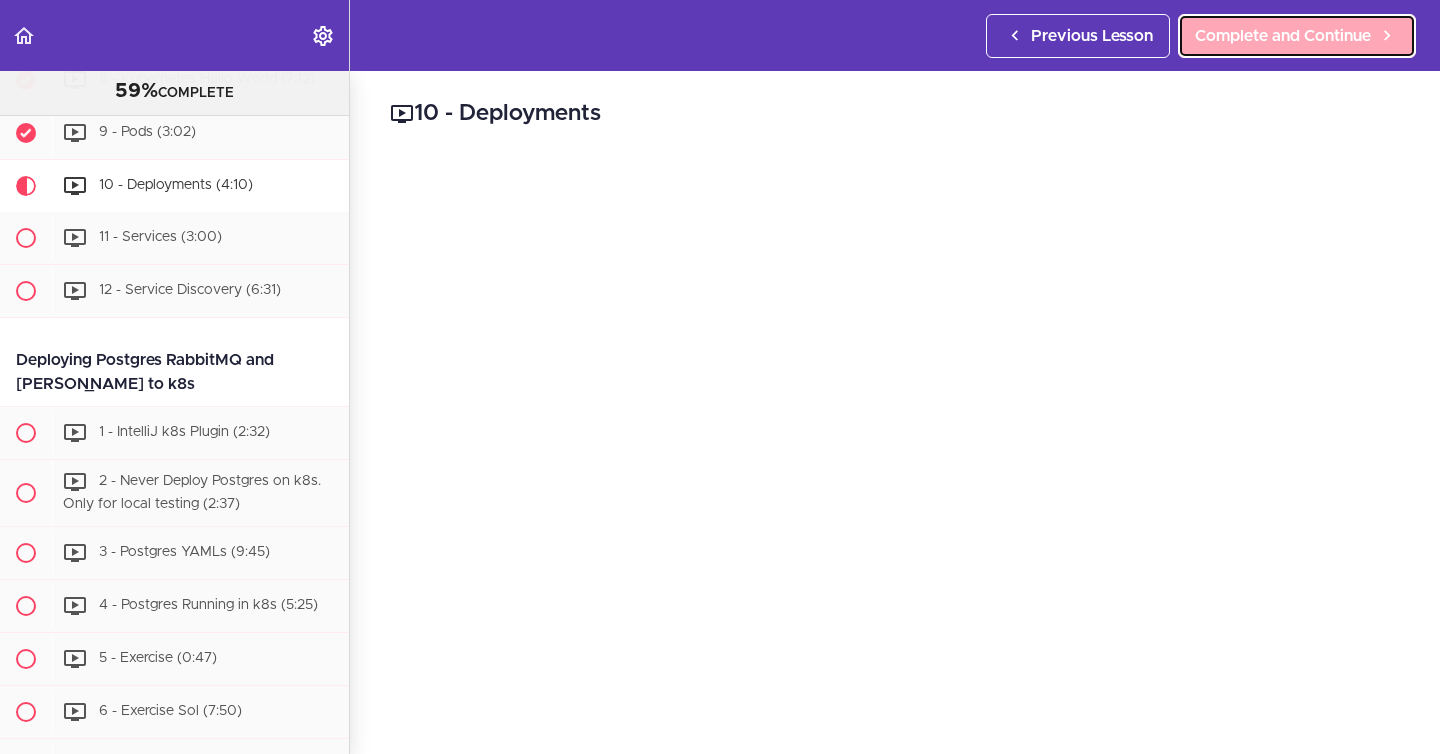 click on "Complete and Continue" at bounding box center (1283, 36) 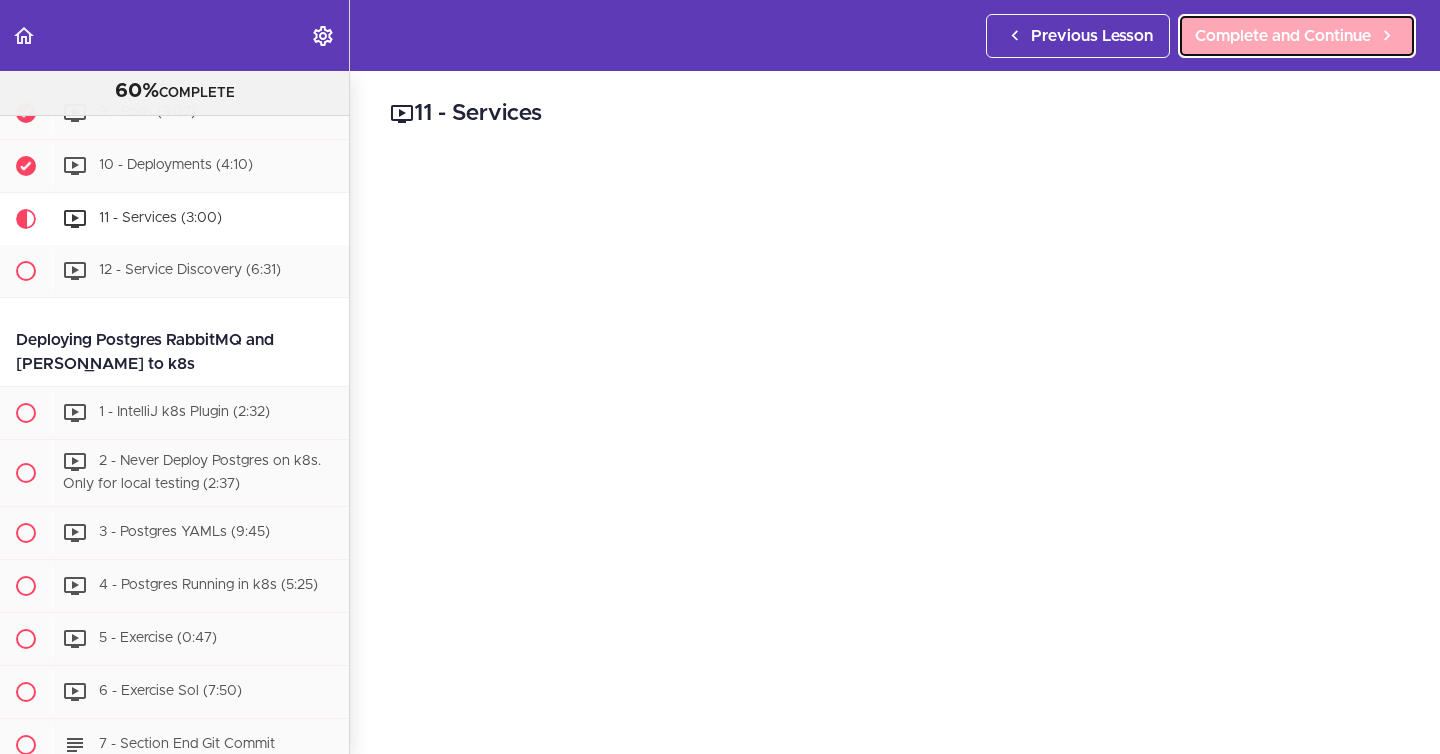 scroll, scrollTop: 6849, scrollLeft: 0, axis: vertical 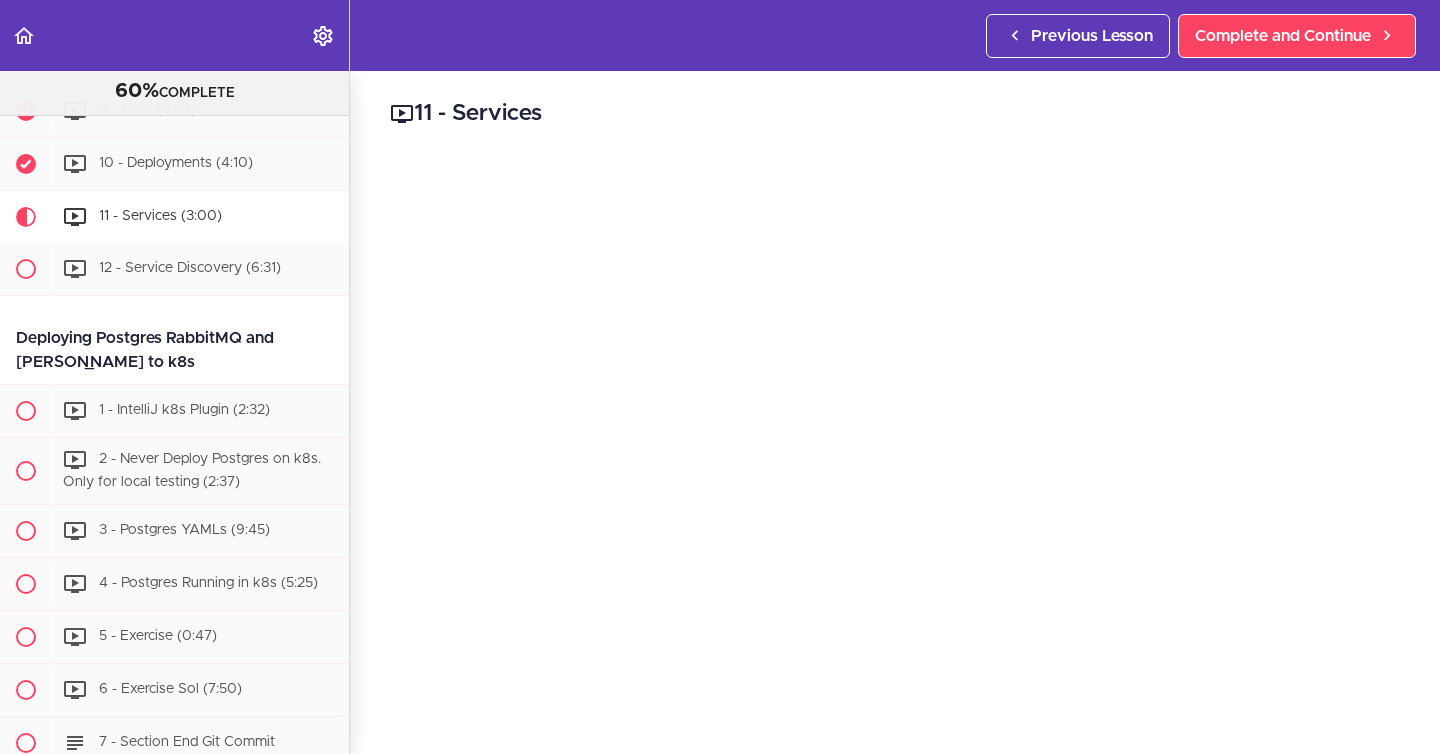 click on "Autoplay
Autocomplete" at bounding box center [175, 35] 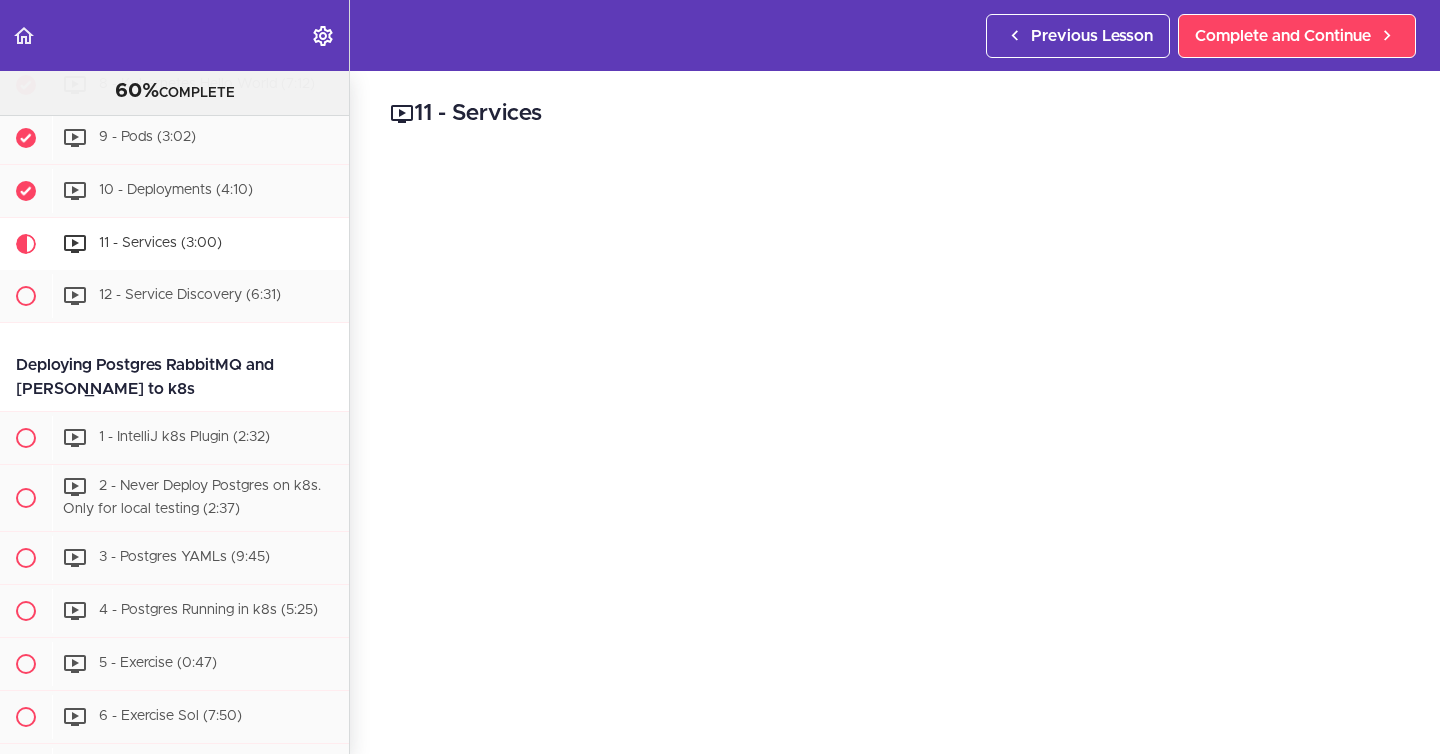 scroll, scrollTop: 6826, scrollLeft: 0, axis: vertical 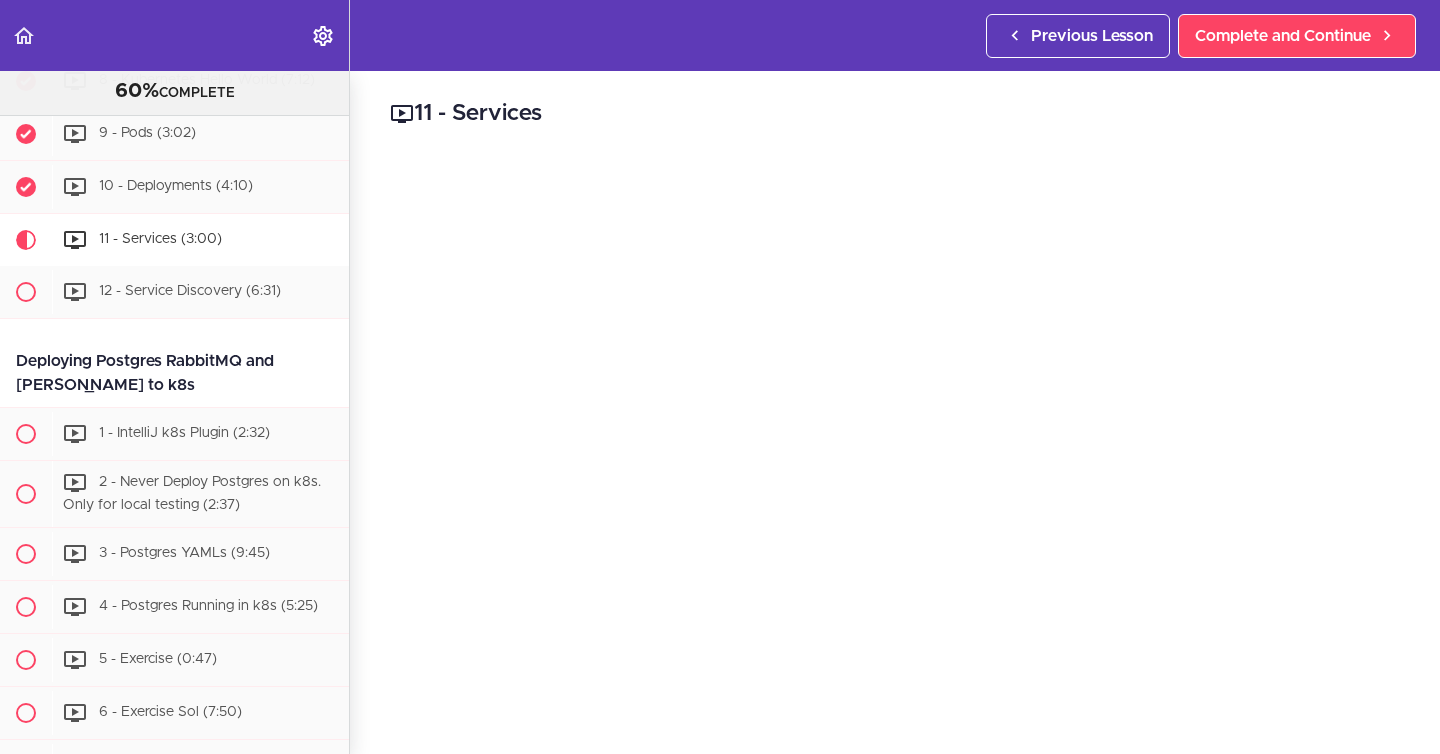 click on "11 -  Services
Complete and Continue
1 - Follow us on     LinkedIn
2 - Subscribe to our Newsletter" at bounding box center (895, 412) 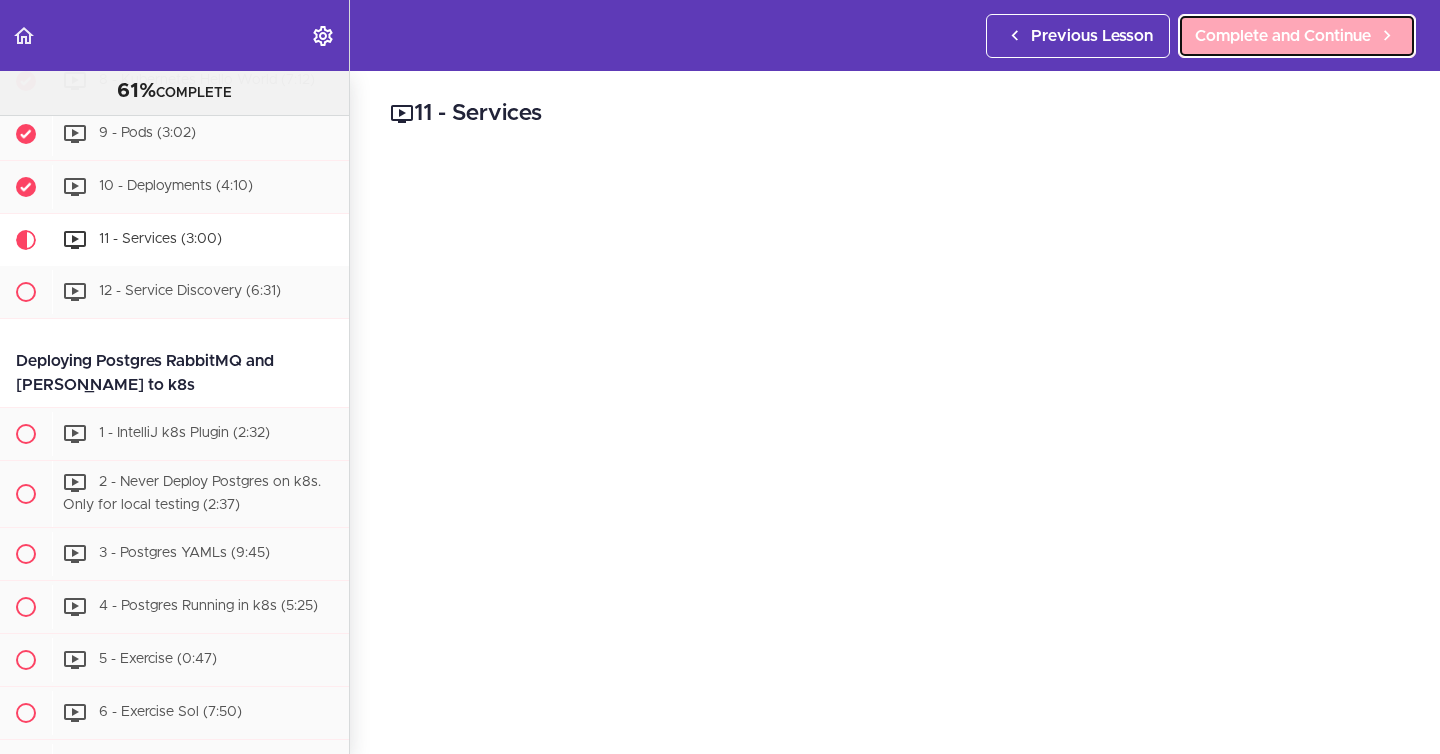 click on "Complete and Continue" at bounding box center [1283, 36] 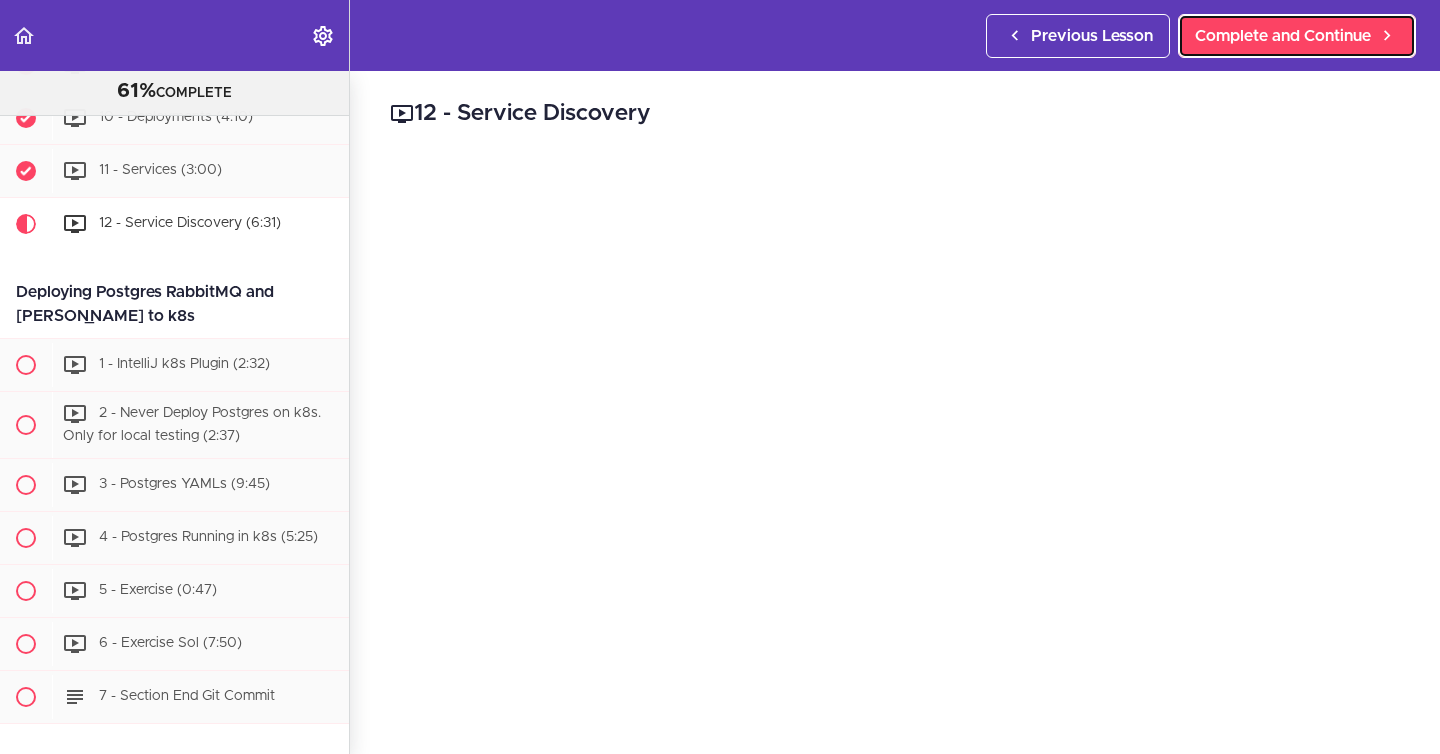 scroll, scrollTop: 6902, scrollLeft: 0, axis: vertical 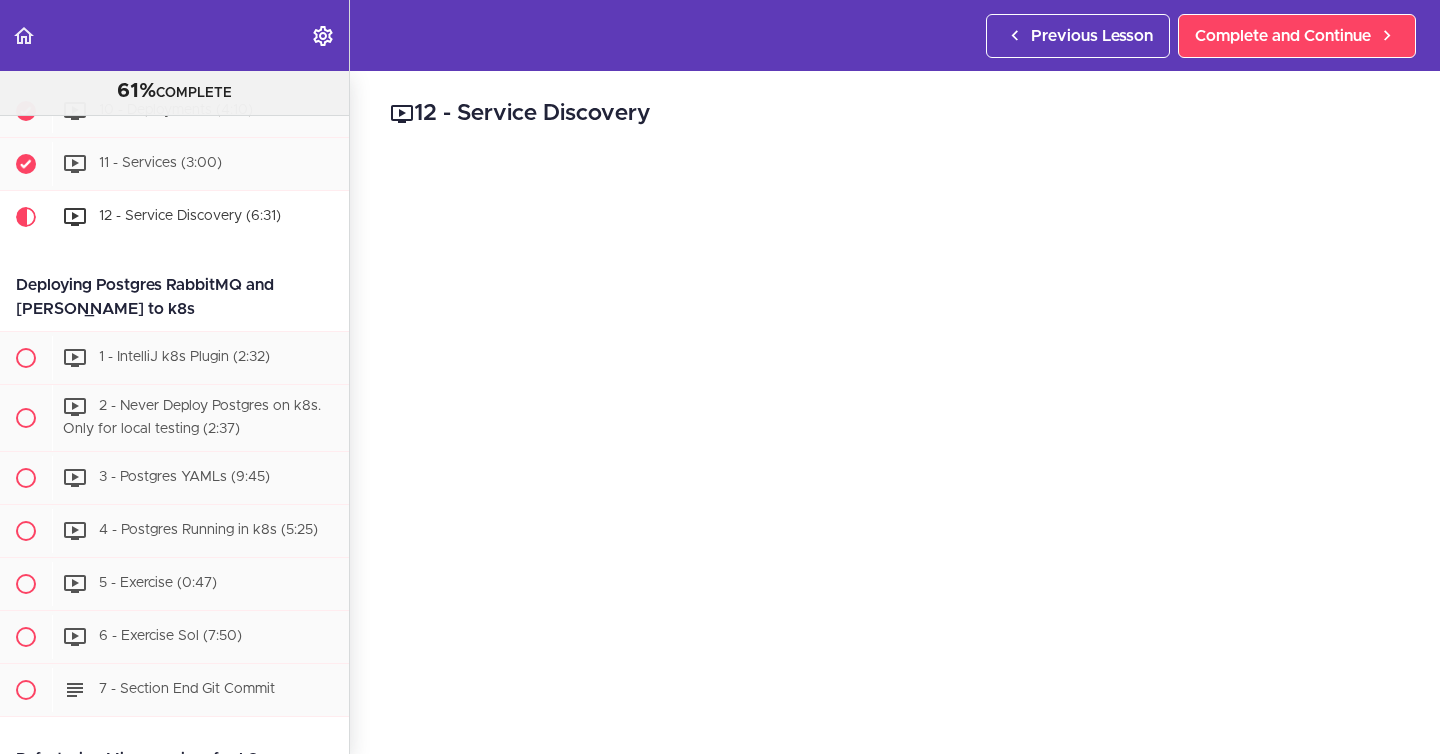 click on "12 - Service Discovery
Complete and Continue
1 - Follow us on     LinkedIn
2 - Subscribe to our Newsletter" at bounding box center [895, 412] 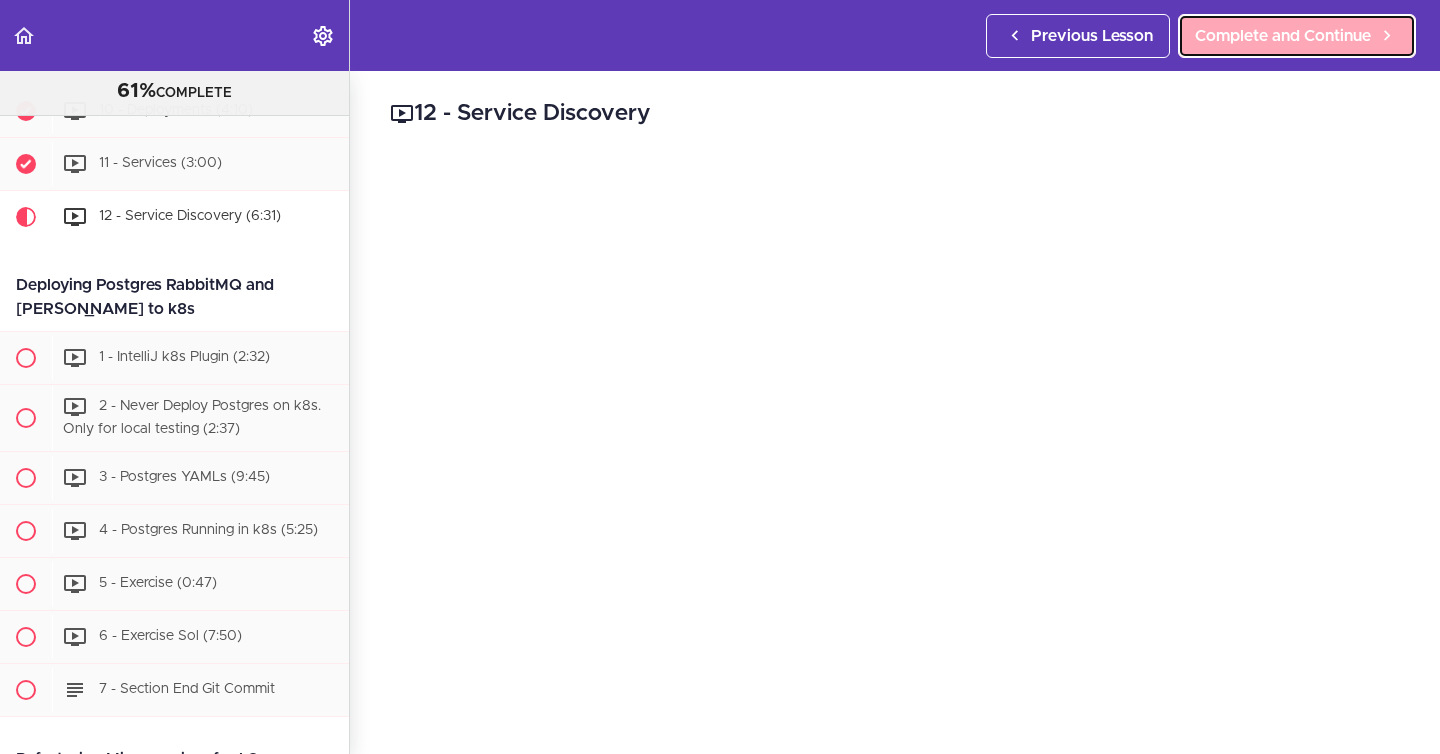 click on "Complete and Continue" at bounding box center (1283, 36) 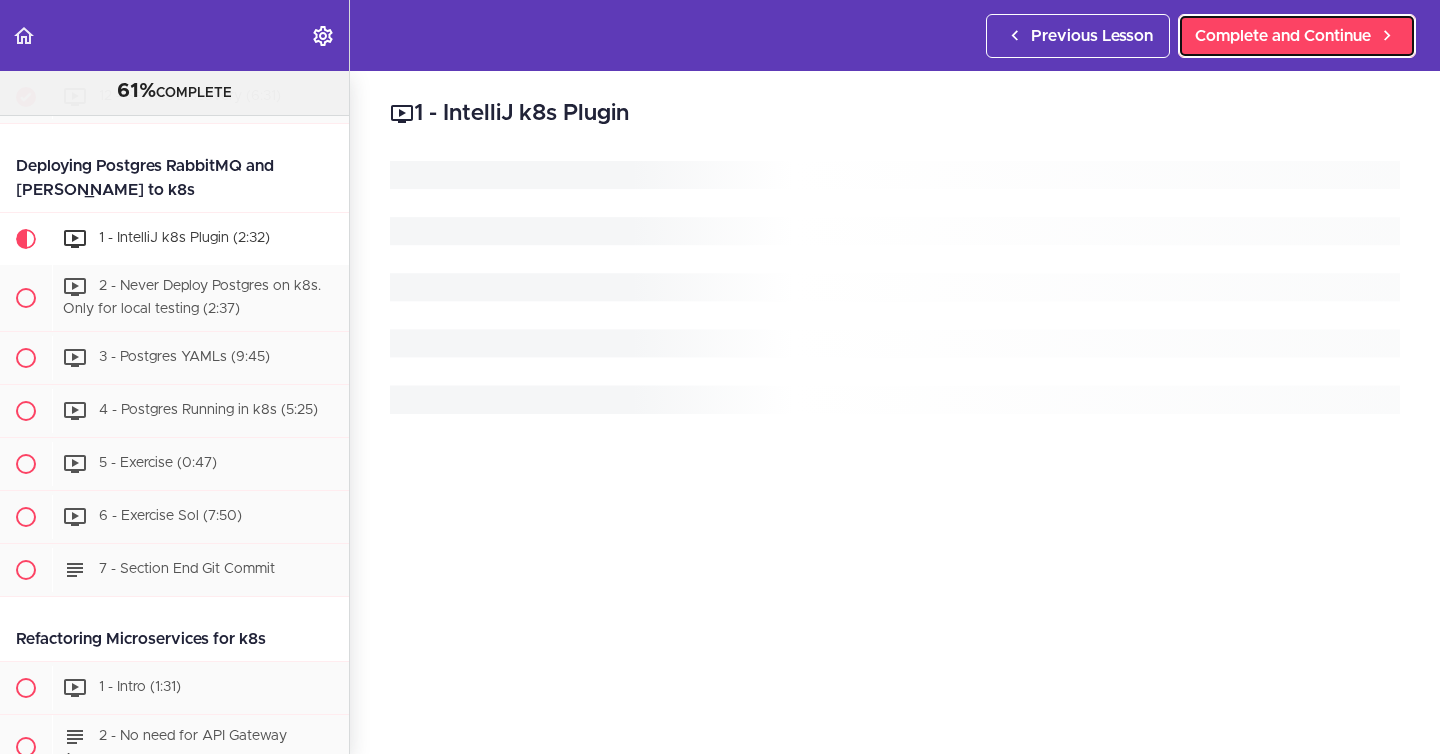 scroll, scrollTop: 7044, scrollLeft: 0, axis: vertical 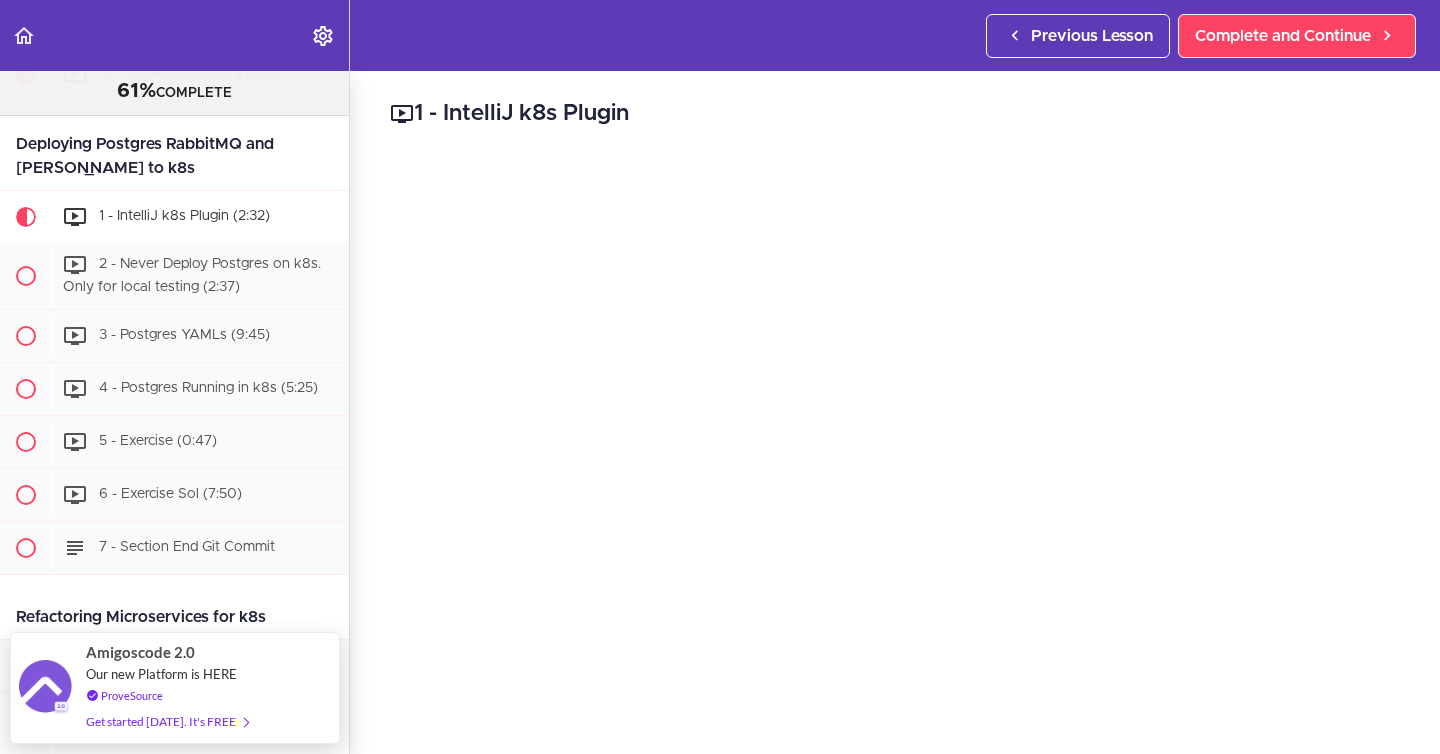 click on "1 - IntelliJ k8s Plugin
Complete and Continue
1 - Follow us on     LinkedIn
2 - Subscribe to our Newsletter" at bounding box center [895, 412] 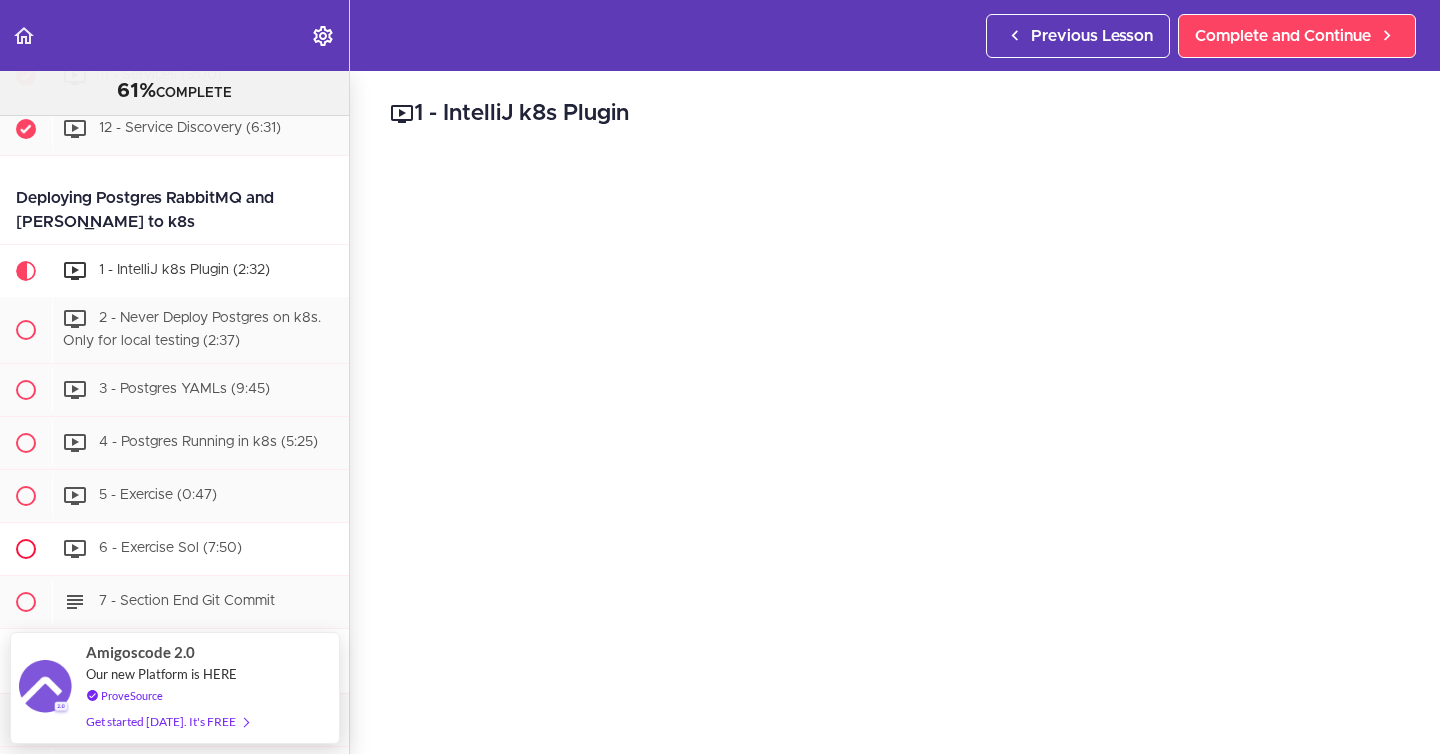scroll, scrollTop: 7001, scrollLeft: 0, axis: vertical 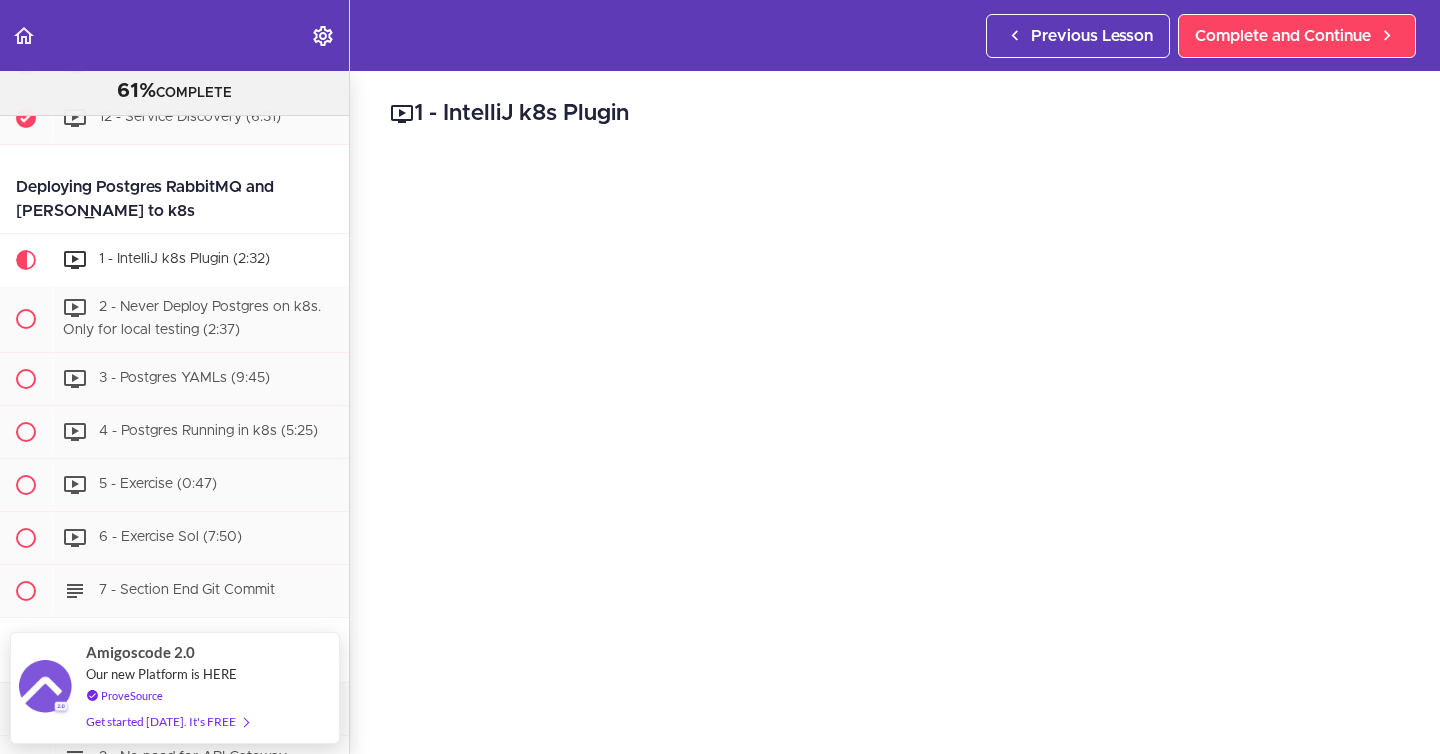click on "Getting Started
1 - Few Words Before We Begin
(1:07)
2 - Join The Community
(0:51)" at bounding box center (167, -731) 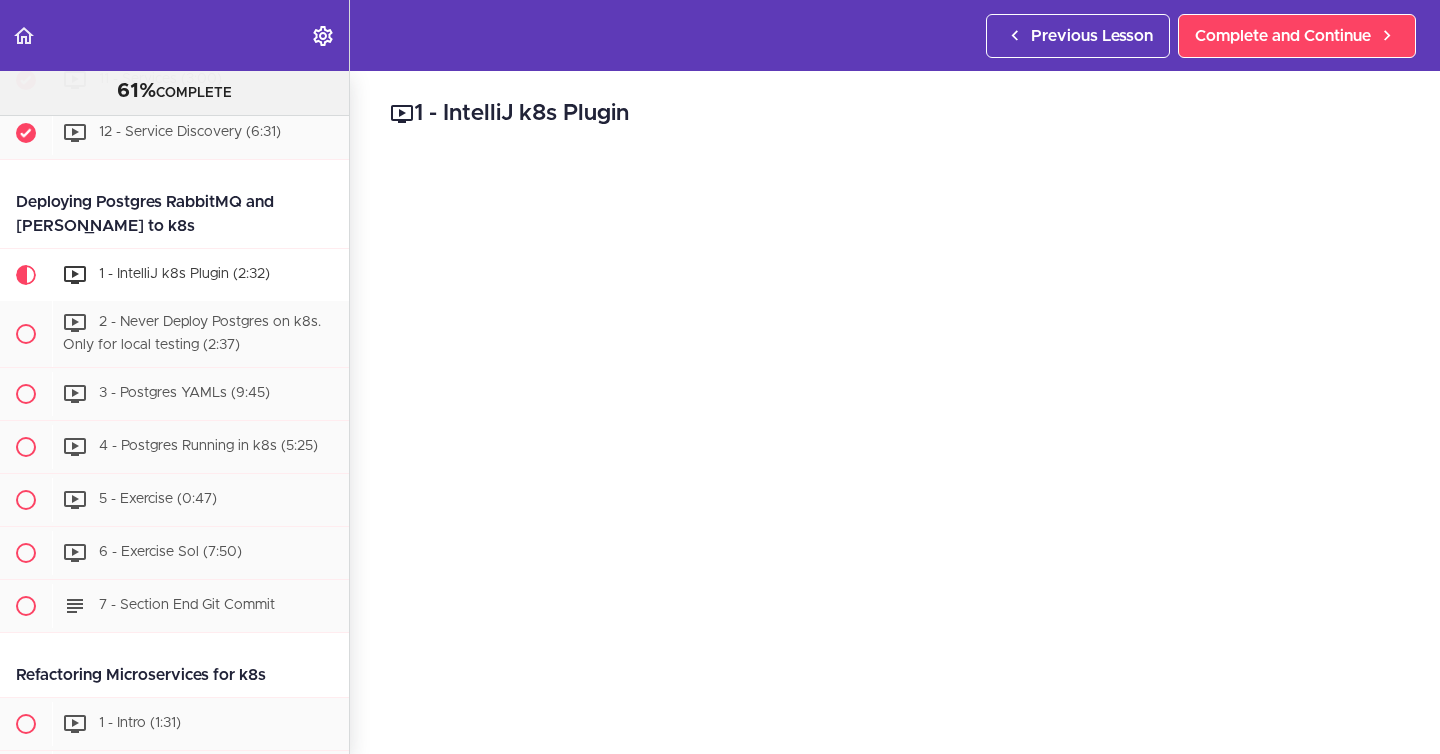 scroll, scrollTop: 6985, scrollLeft: 0, axis: vertical 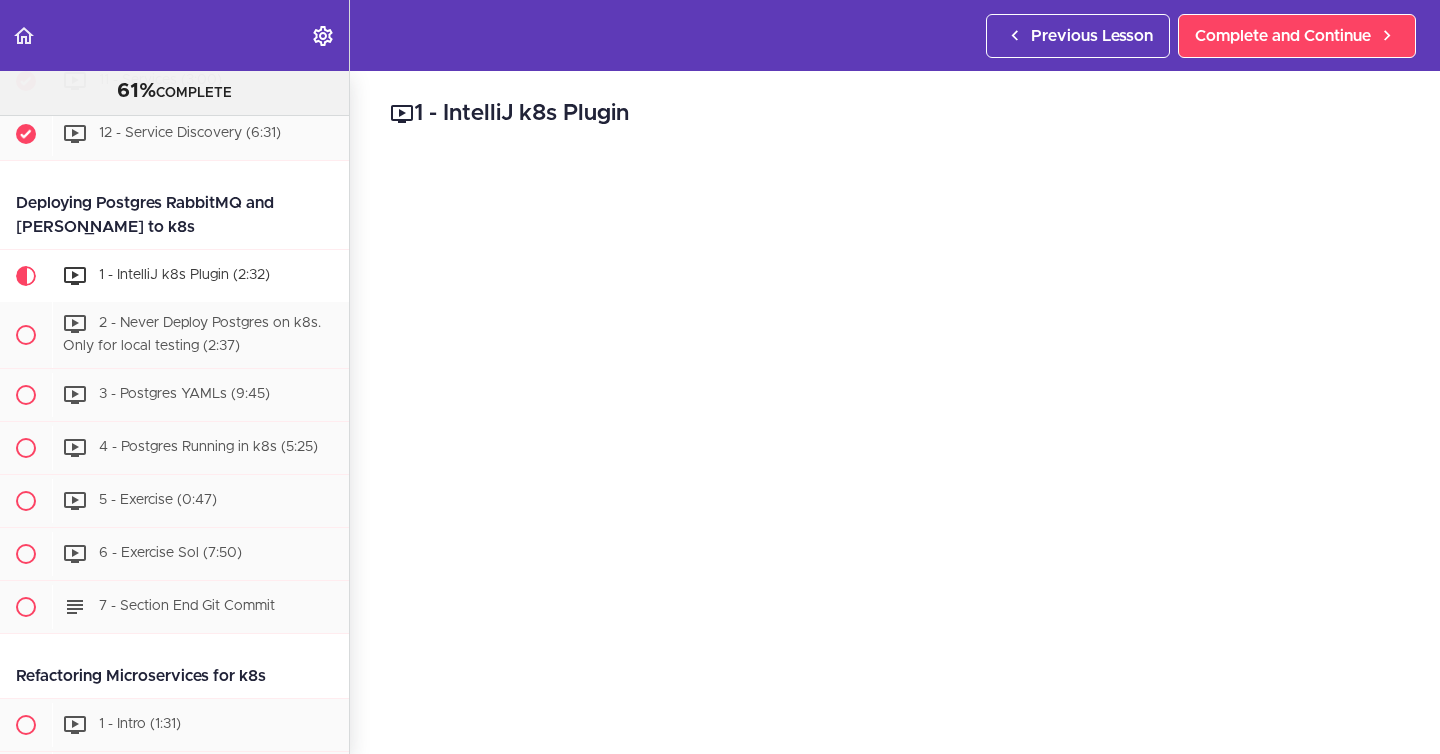 click on "Getting Started
1 - Few Words Before We Begin
(1:07)
2 - Join The Community
(0:51)" at bounding box center (167, -715) 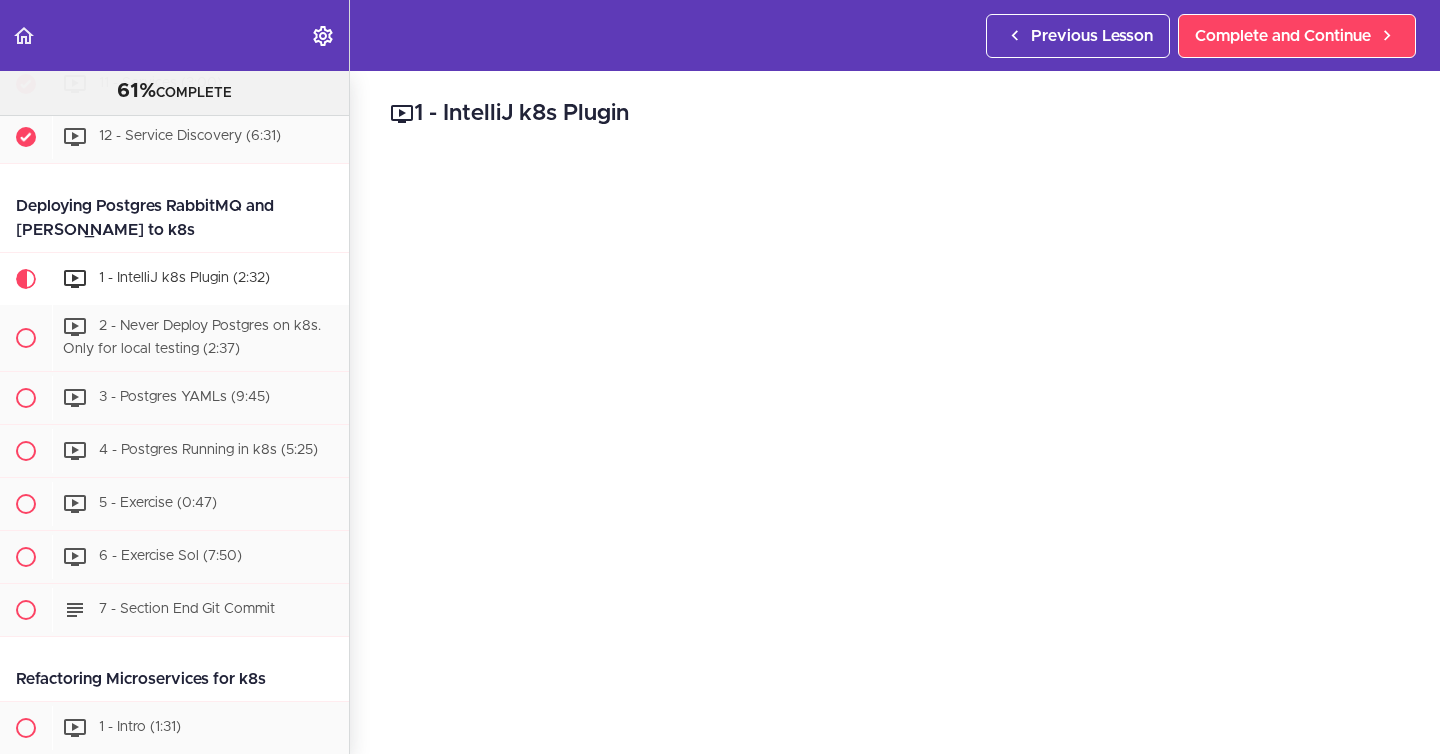 scroll, scrollTop: 6985, scrollLeft: 0, axis: vertical 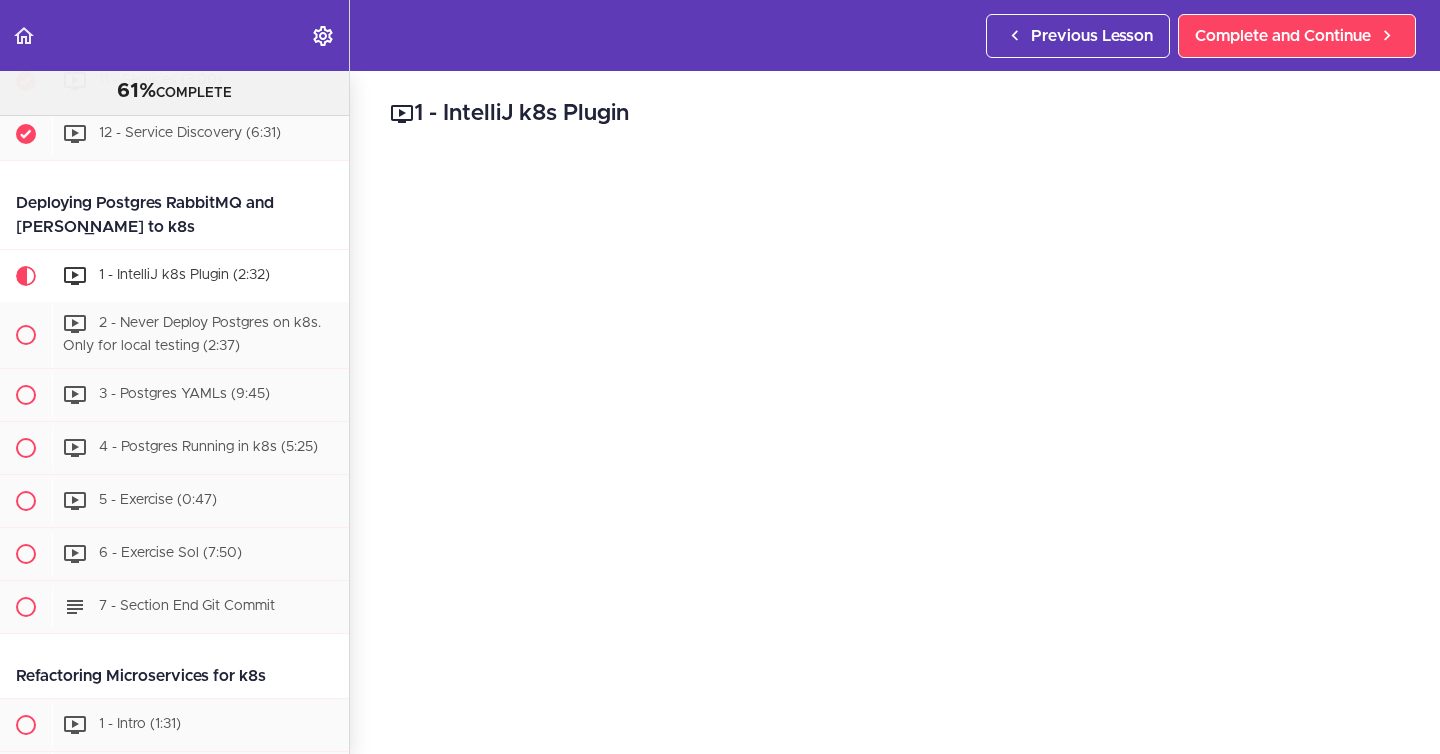 click on "1 - IntelliJ k8s Plugin
Complete and Continue
1 - Follow us on     LinkedIn
2 - Subscribe to our Newsletter" at bounding box center (895, 412) 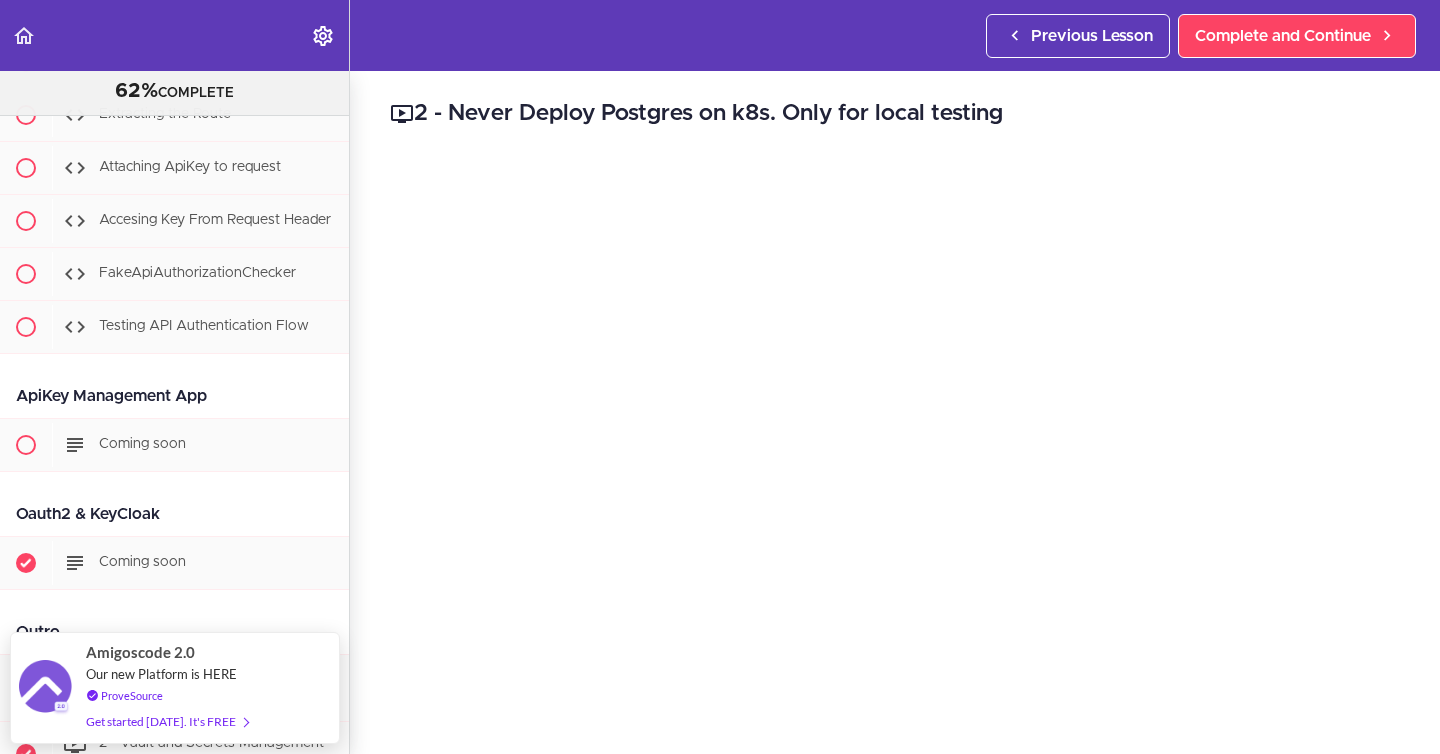 scroll, scrollTop: 11242, scrollLeft: 0, axis: vertical 